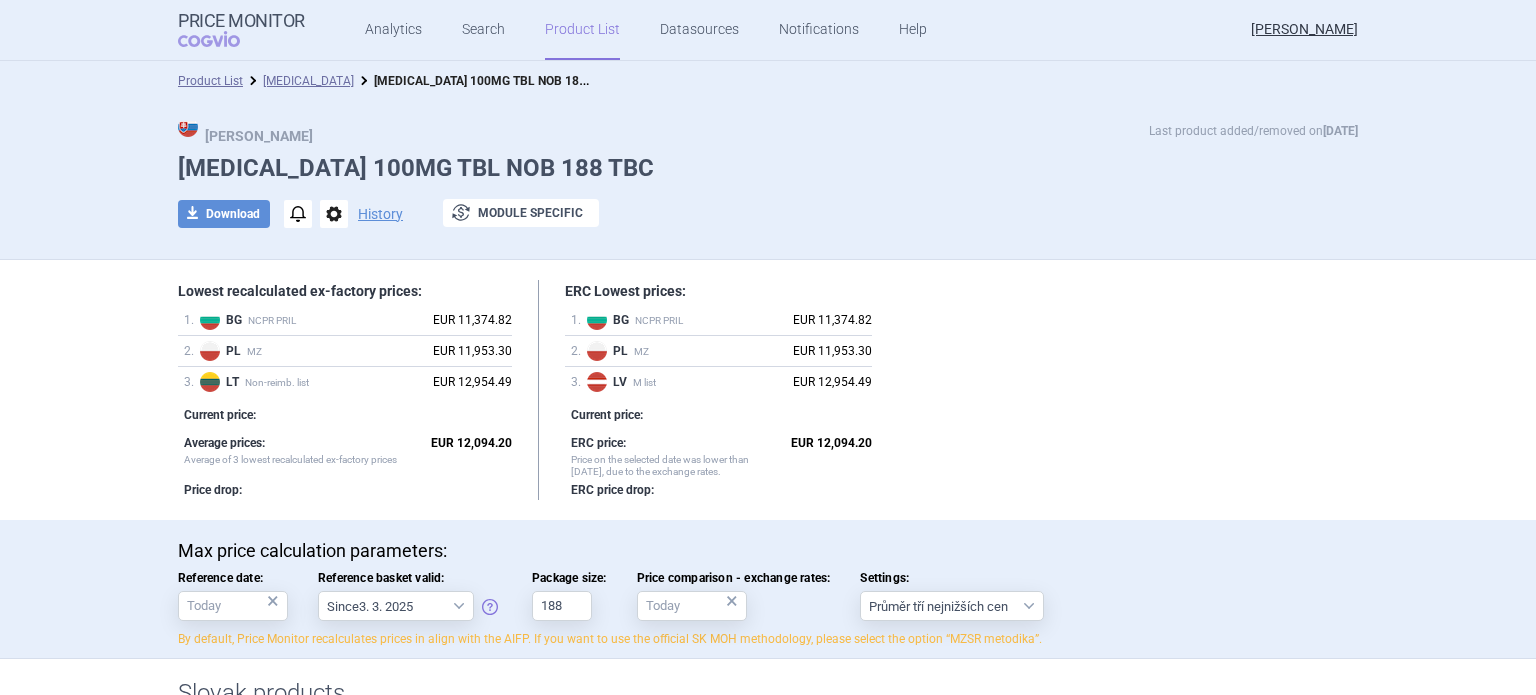 scroll, scrollTop: 0, scrollLeft: 0, axis: both 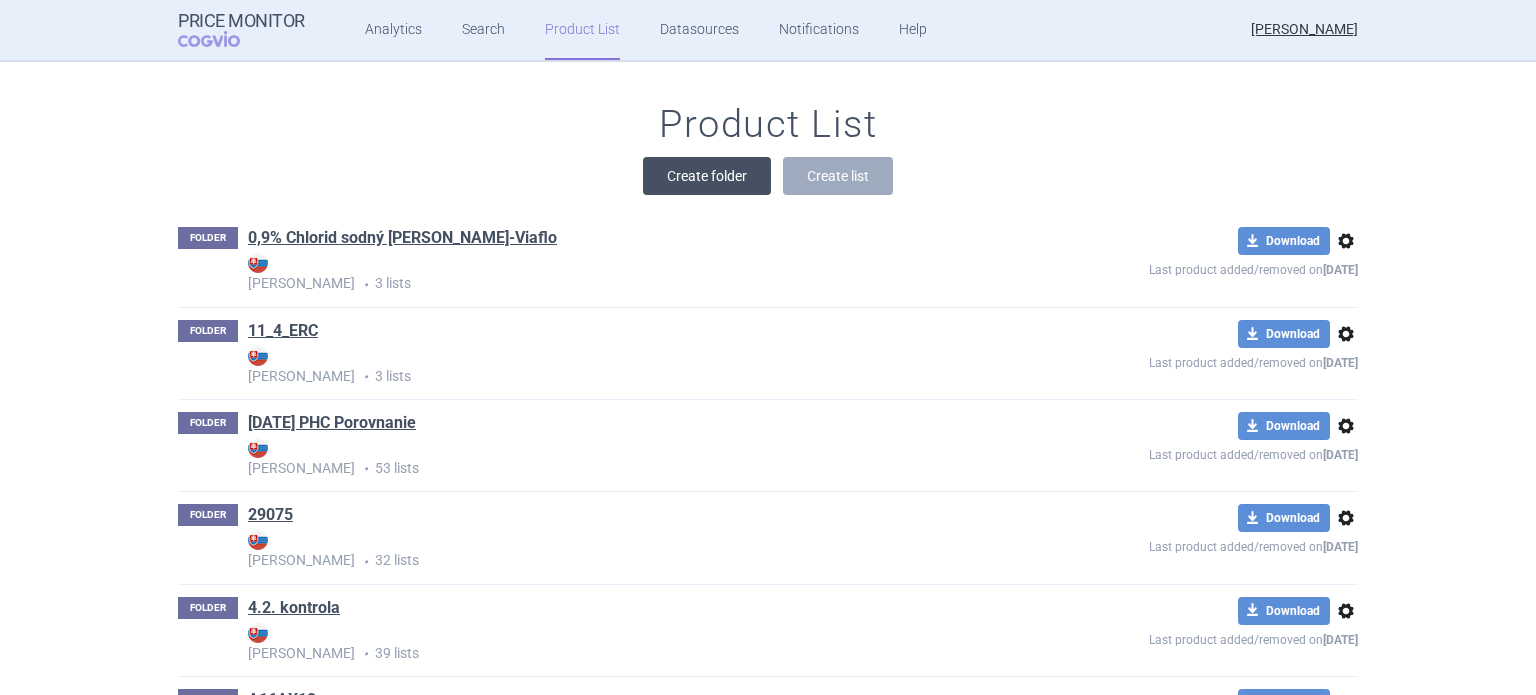 click on "Create folder" at bounding box center (707, 176) 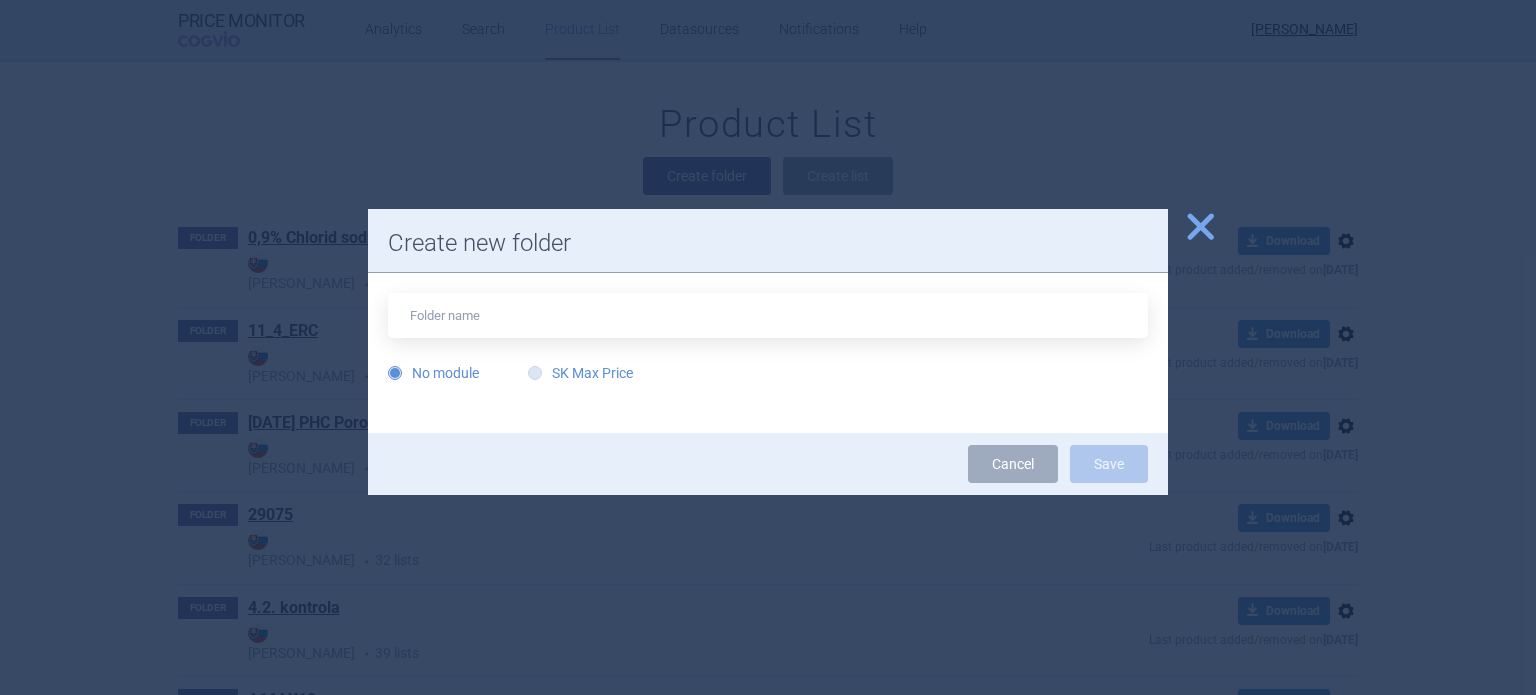 click on "SK Max Price" at bounding box center (580, 373) 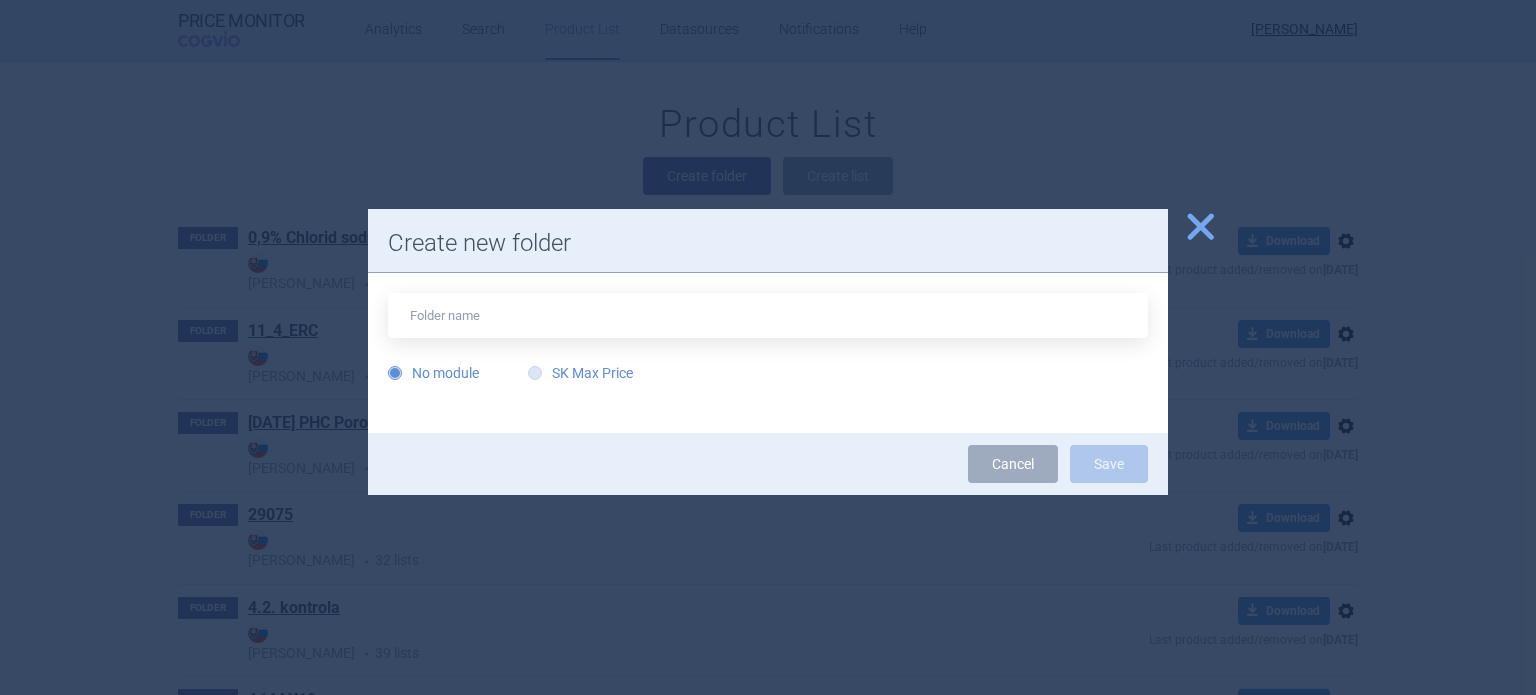 radio on "true" 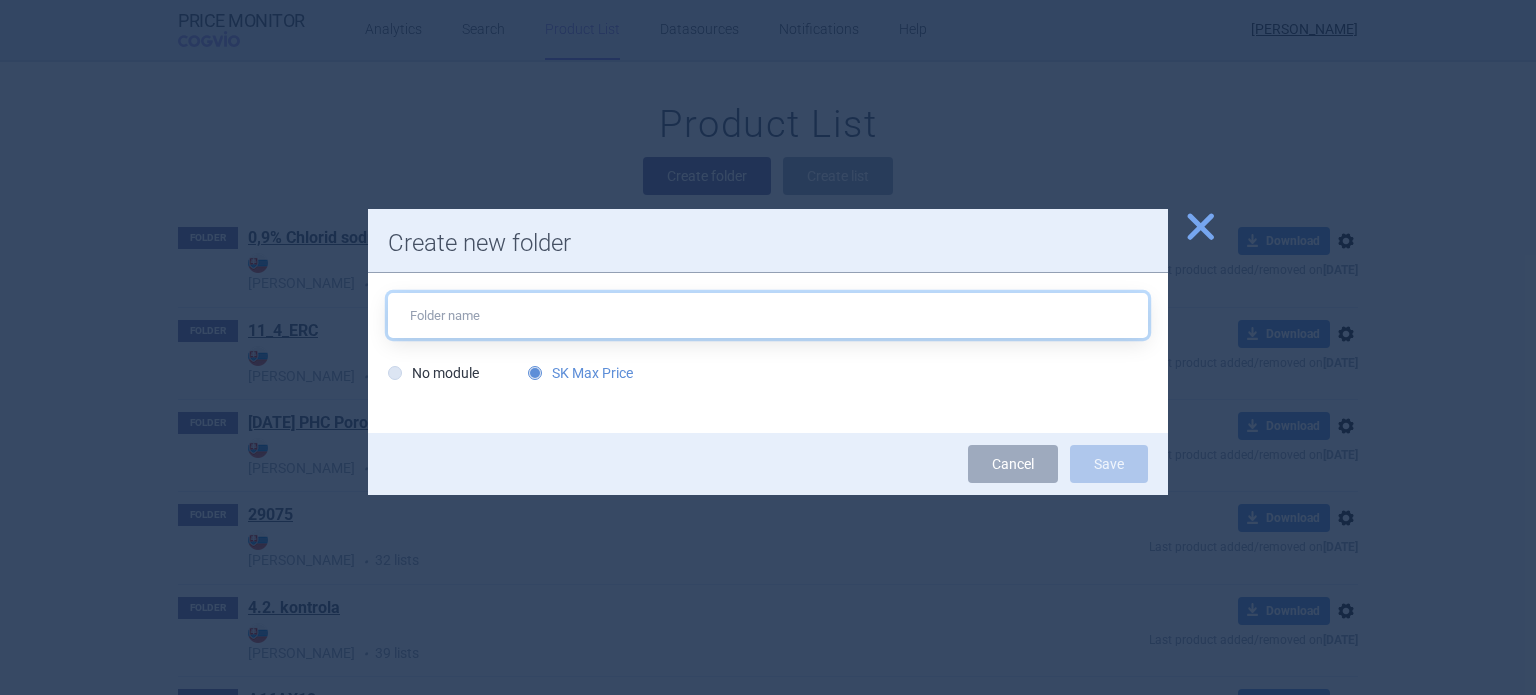 click at bounding box center [768, 315] 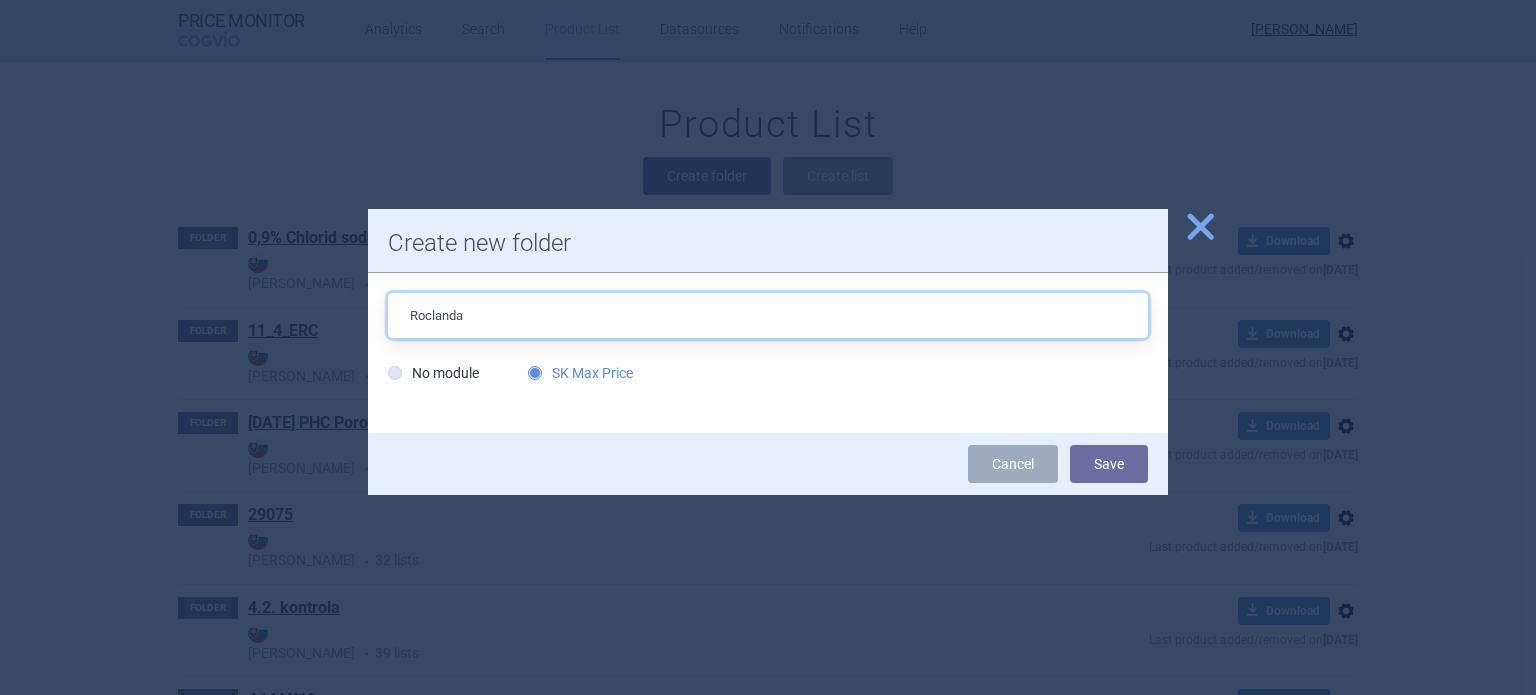 type on "Roclanda" 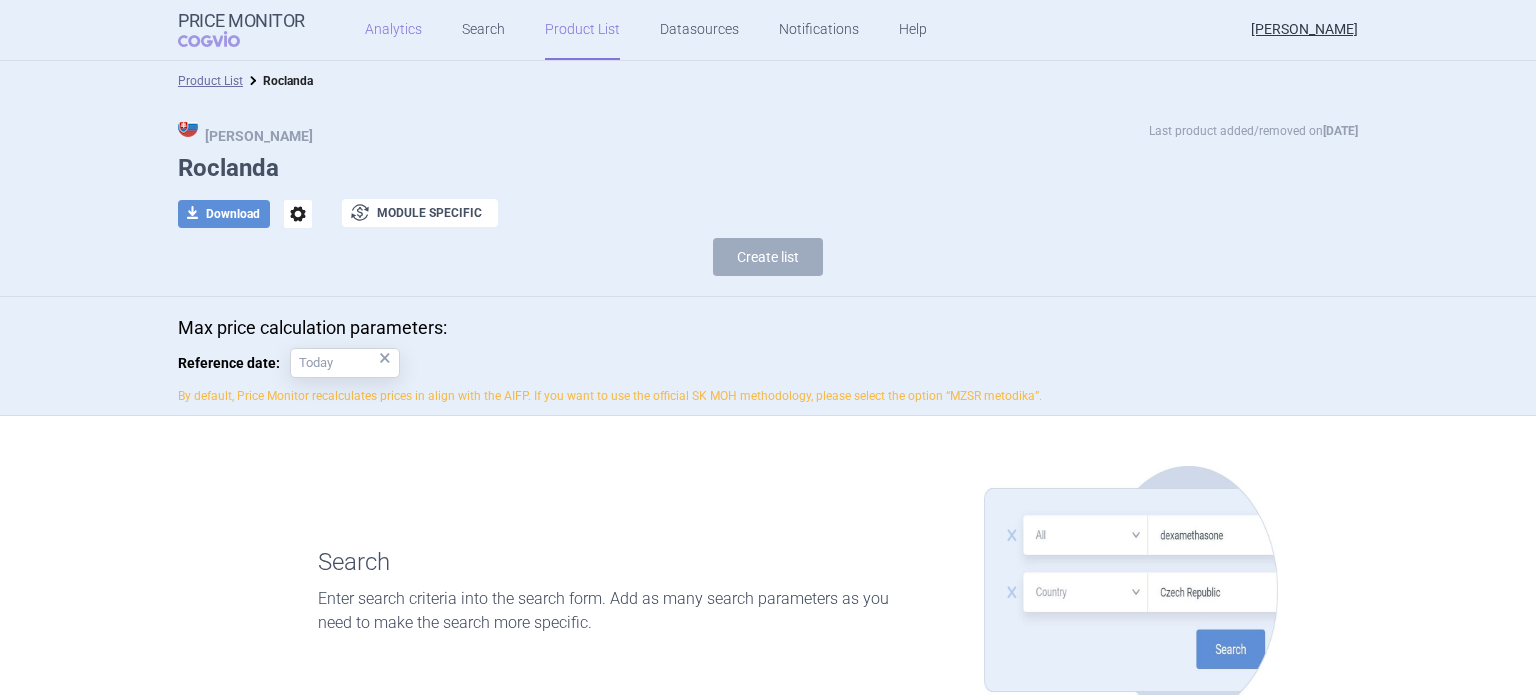 click on "Analytics" at bounding box center [393, 30] 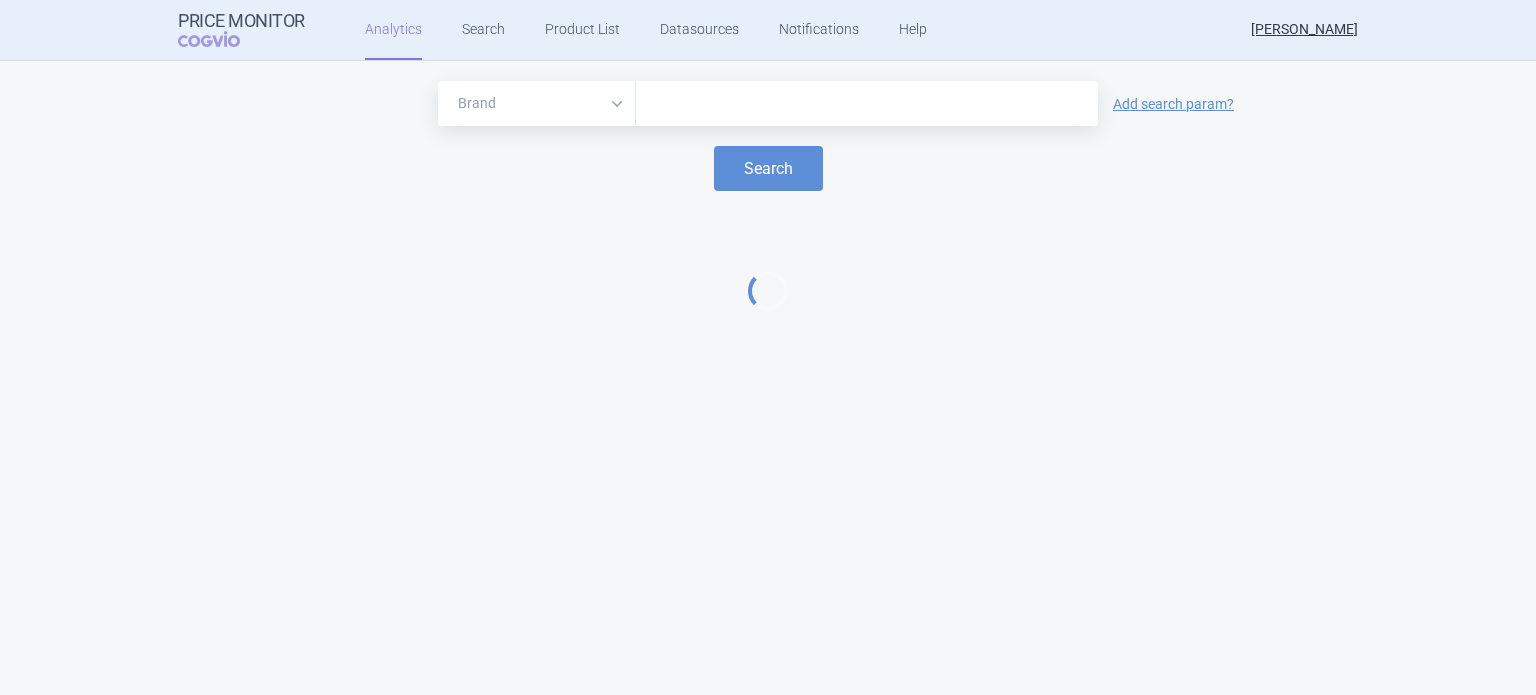 click at bounding box center (867, 104) 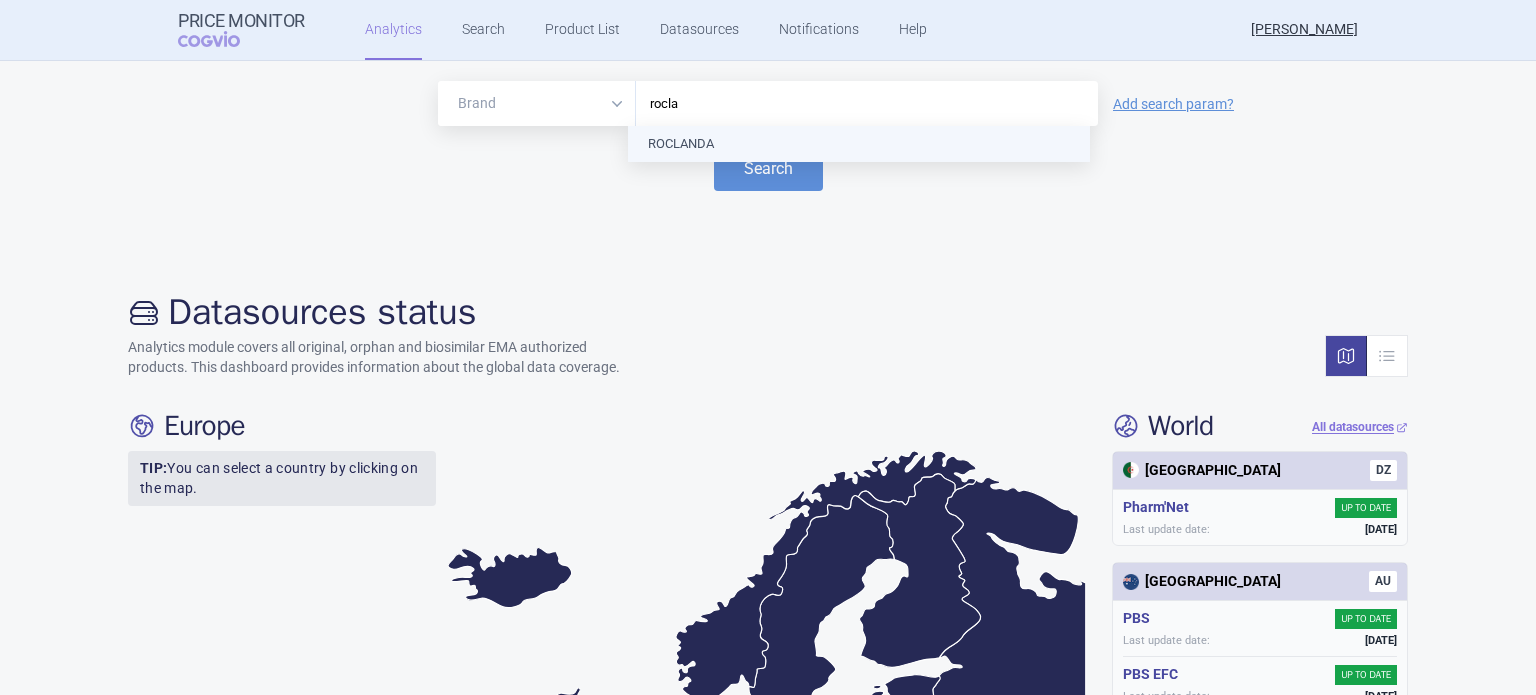 type on "roclan" 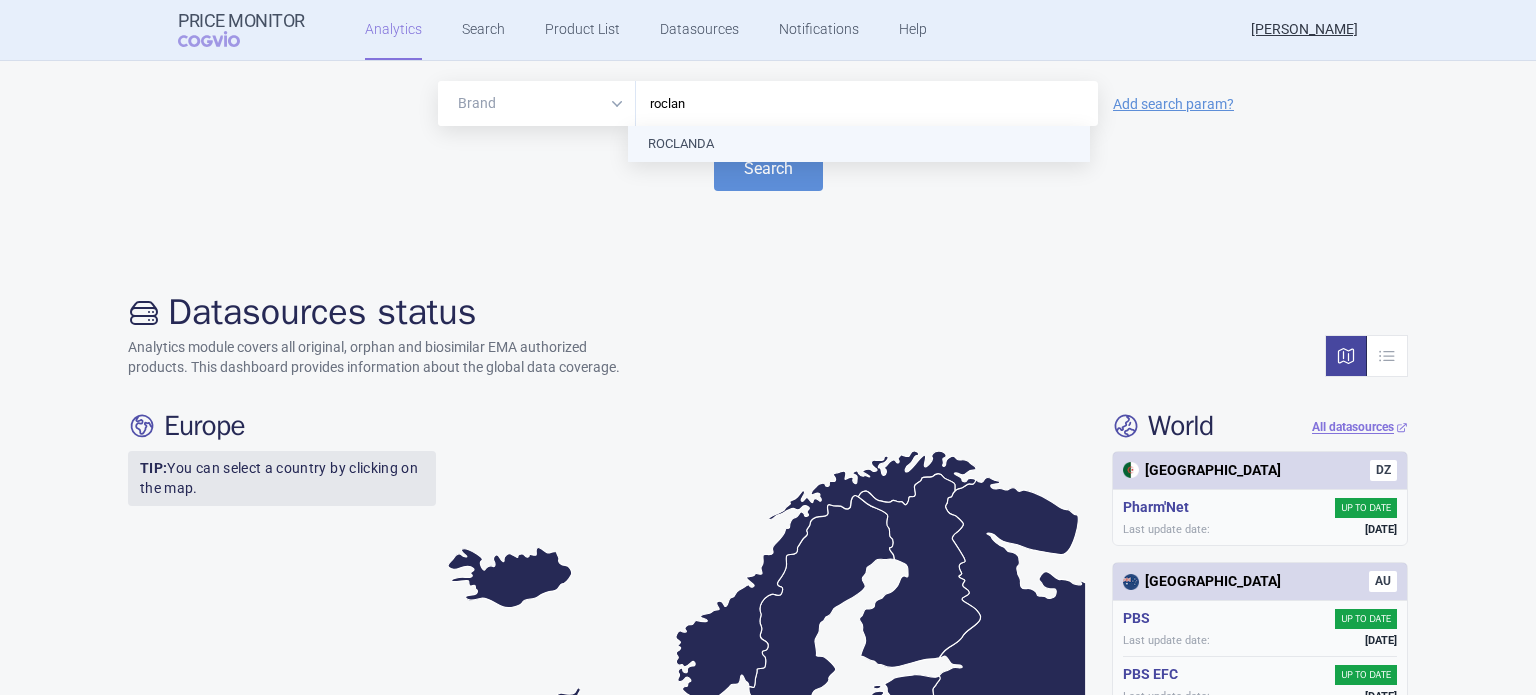 type 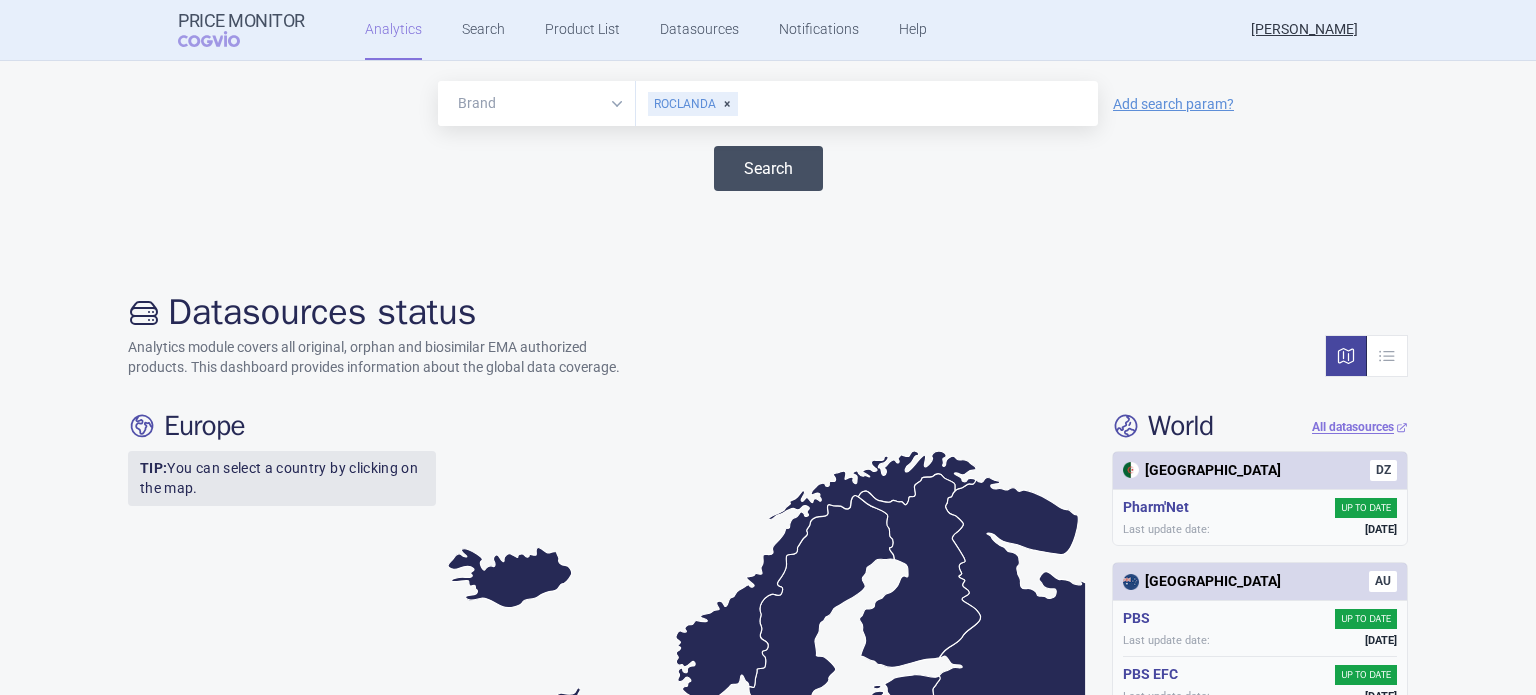 click on "Search" at bounding box center (768, 168) 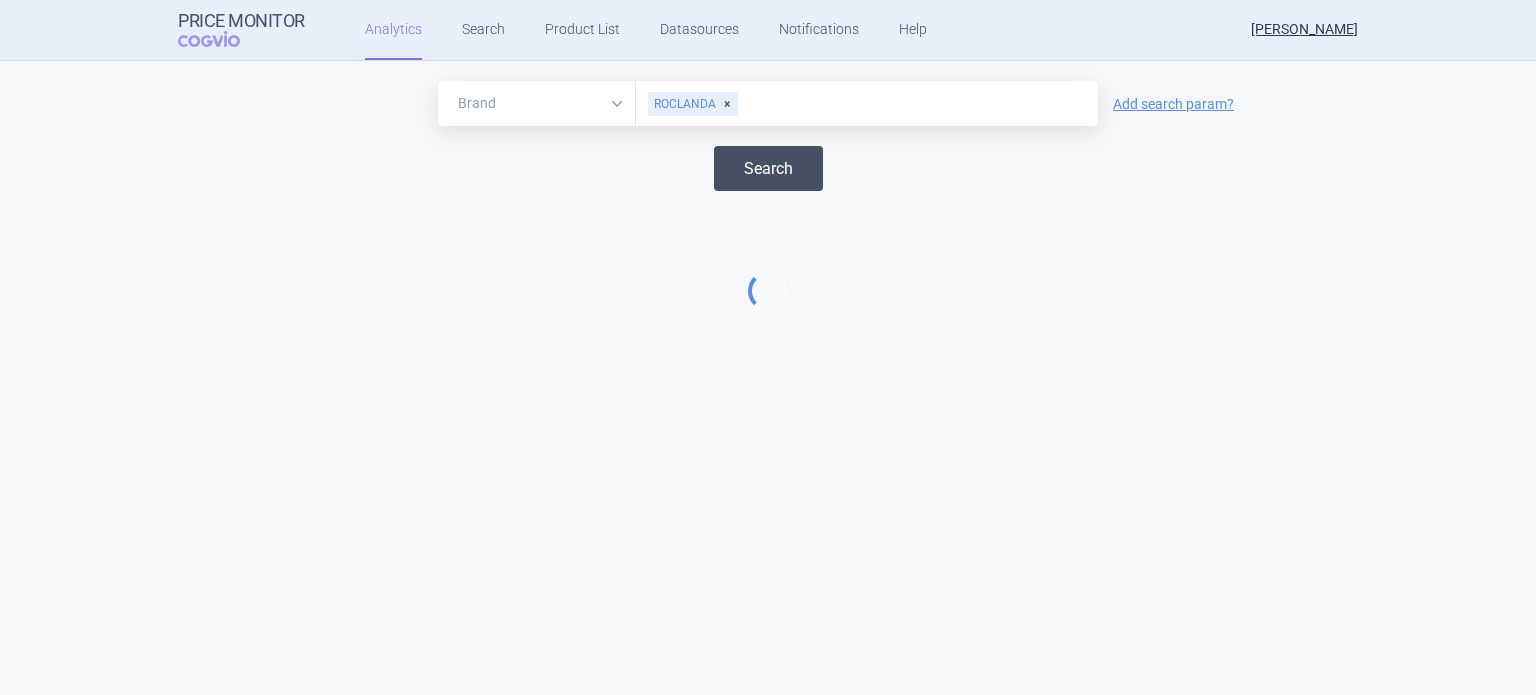 select on "EUR" 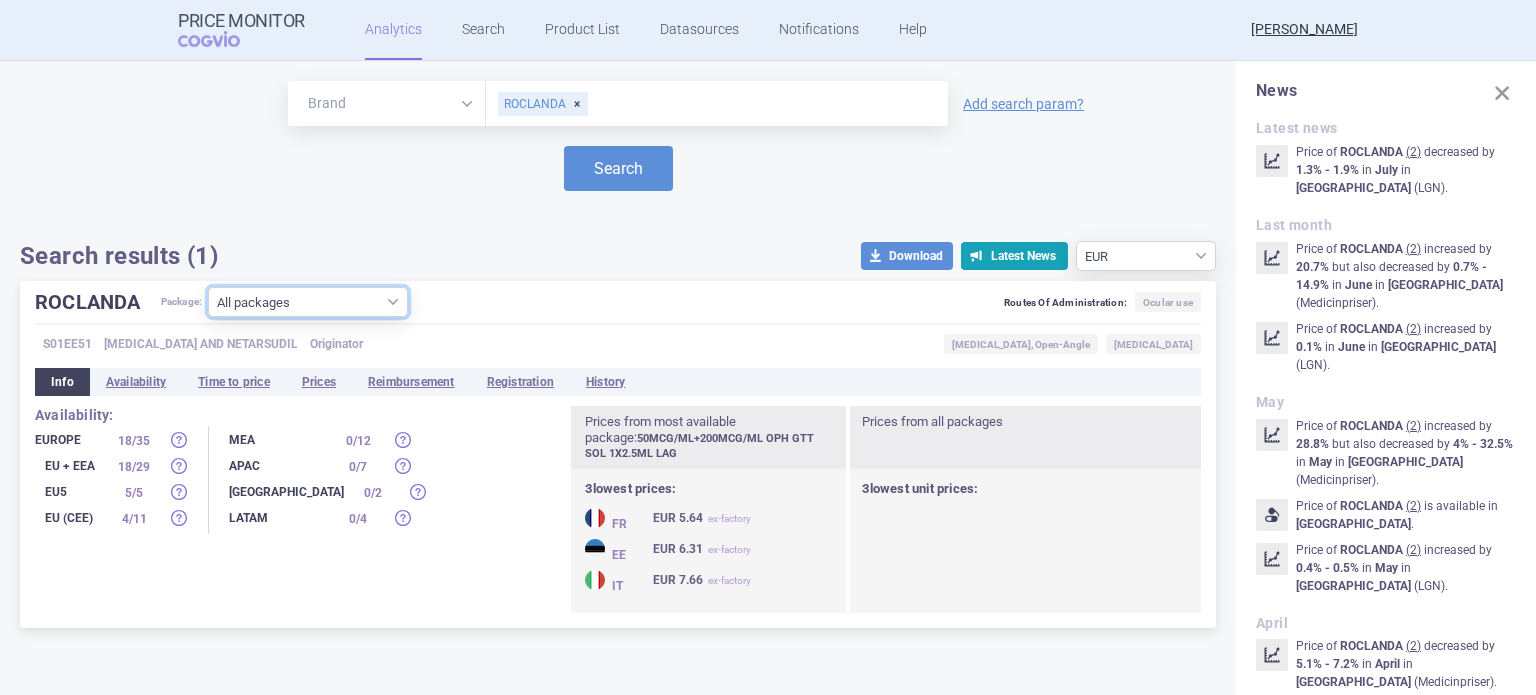 click on "All packages 50MCG/ML+200MCG/ML OPH GTT SOL 1X2.5ML LAG  ( 25 ) 50MCG/ML+200MCG/ML OPH GTT SOL 3X2.5ML LAG  ( 13 ) Other  ( 3 )" at bounding box center [308, 302] 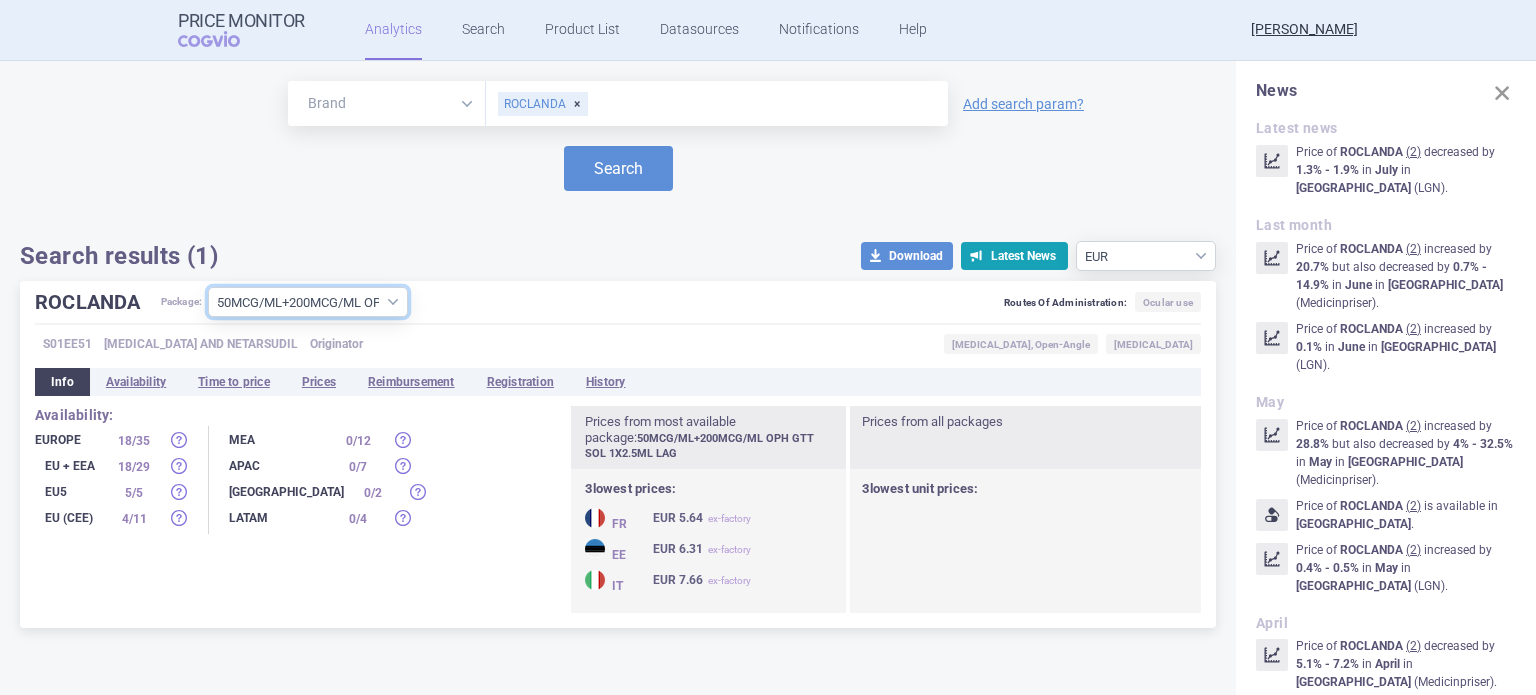 click on "All packages 50MCG/ML+200MCG/ML OPH GTT SOL 1X2.5ML LAG  ( 25 ) 50MCG/ML+200MCG/ML OPH GTT SOL 3X2.5ML LAG  ( 13 ) Other  ( 3 )" at bounding box center [308, 302] 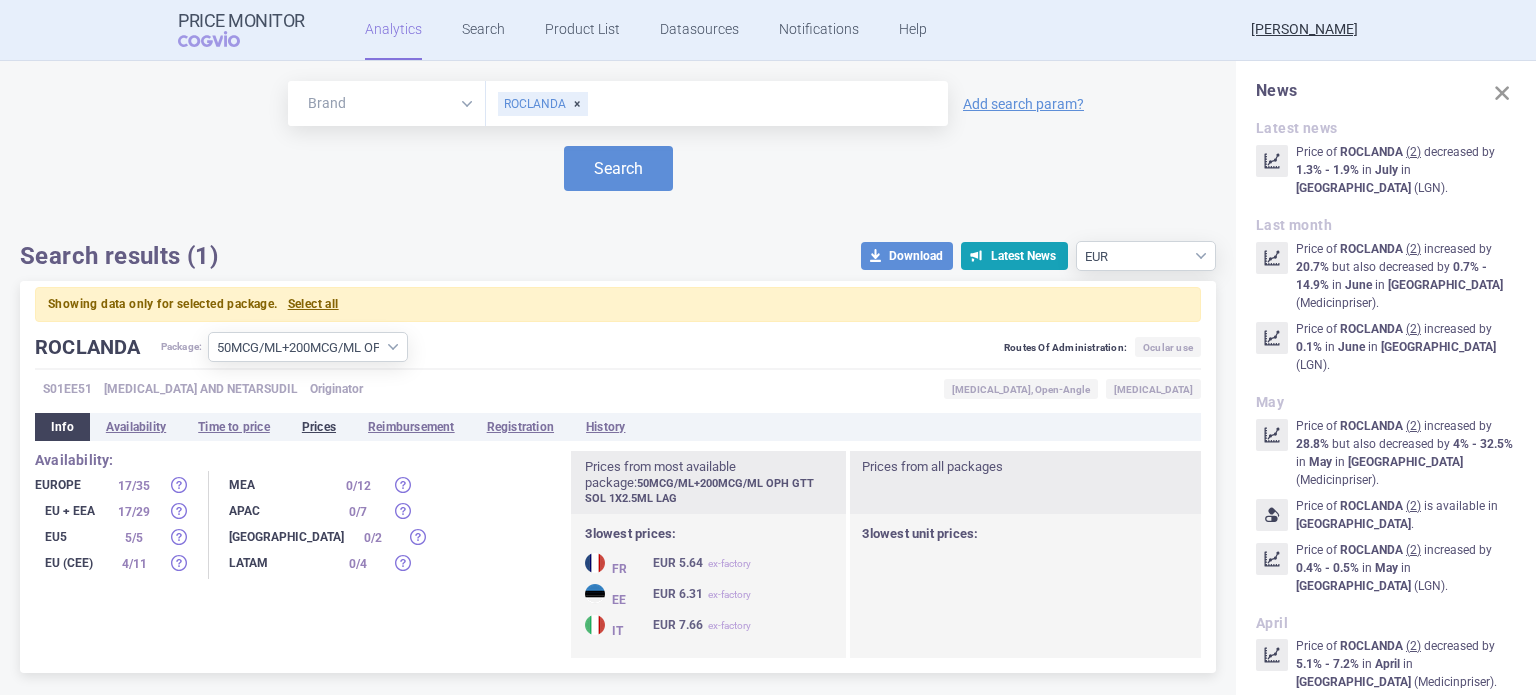 click on "Prices" at bounding box center [319, 427] 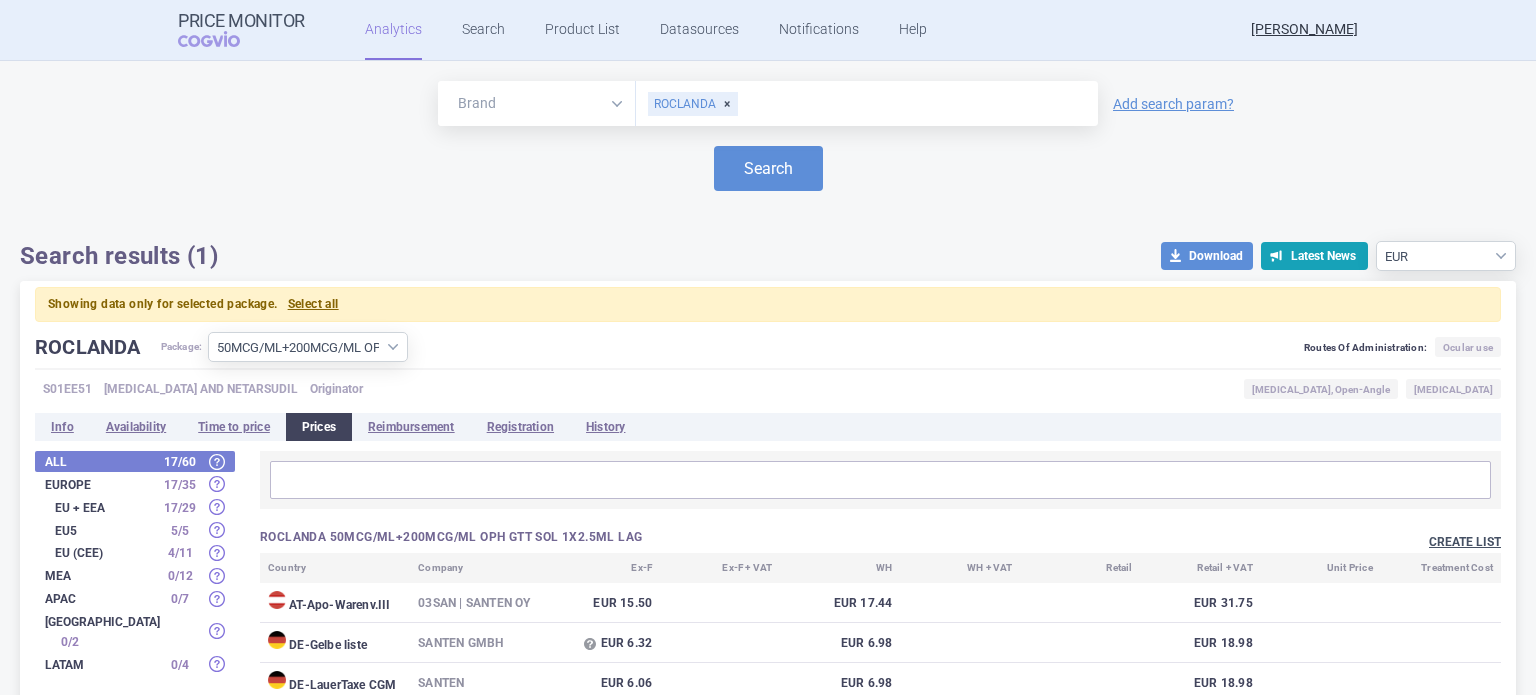 click on "Create list" at bounding box center (1465, 542) 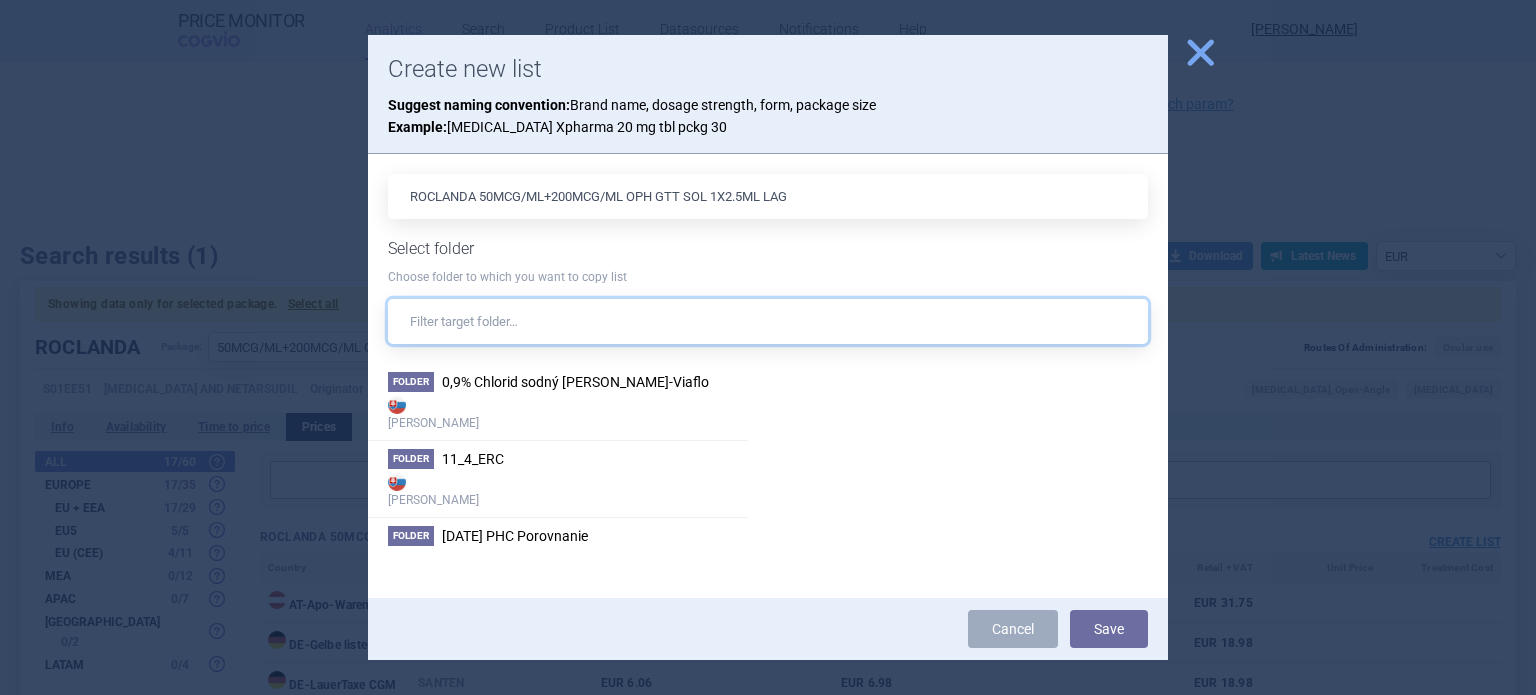 click at bounding box center [768, 321] 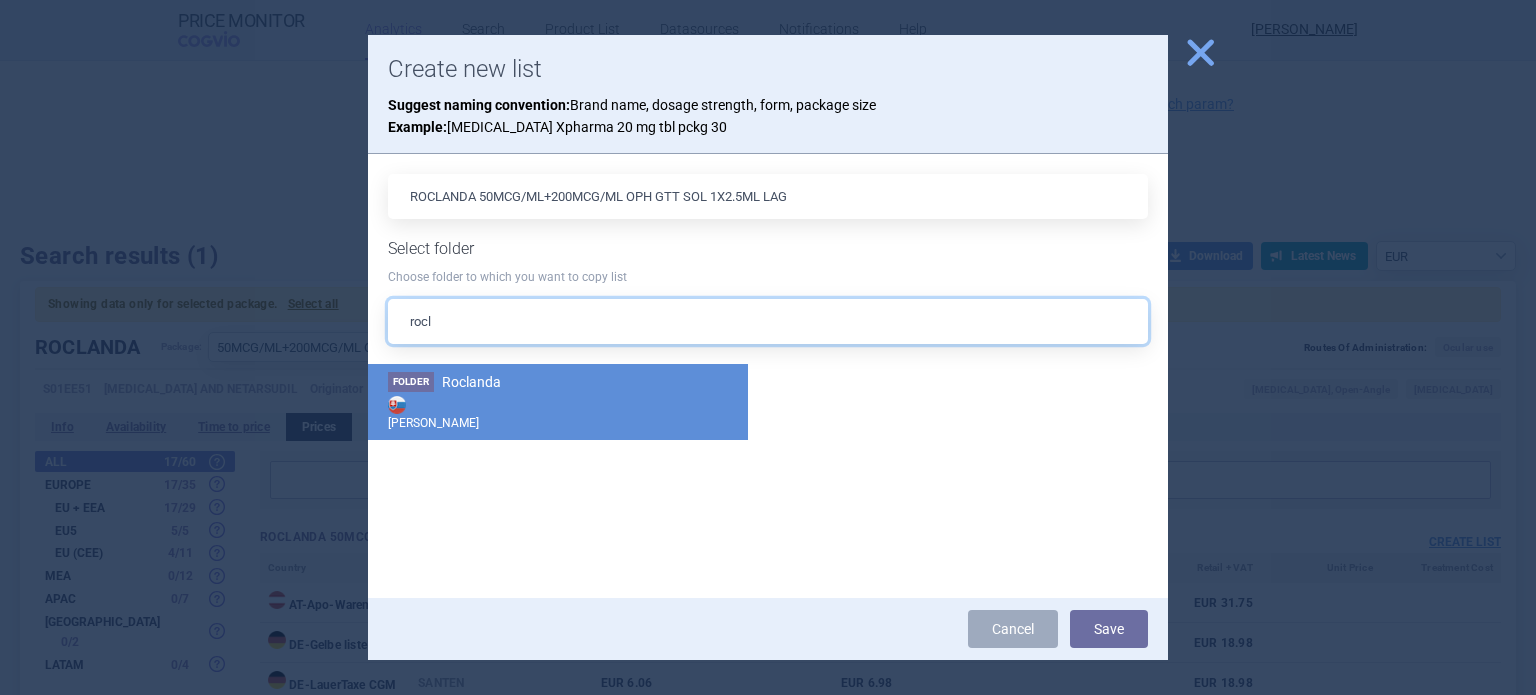 type on "rocl" 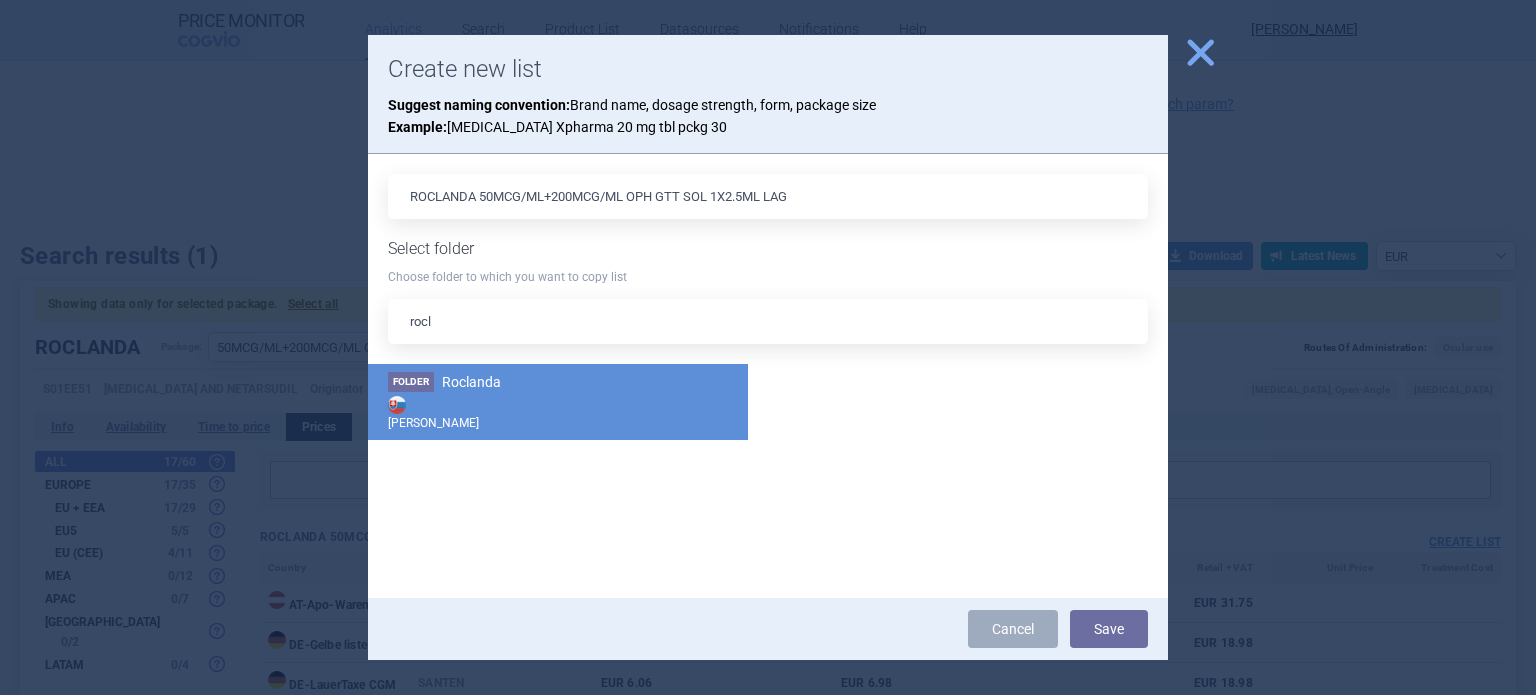 click on "[PERSON_NAME]" at bounding box center [558, 412] 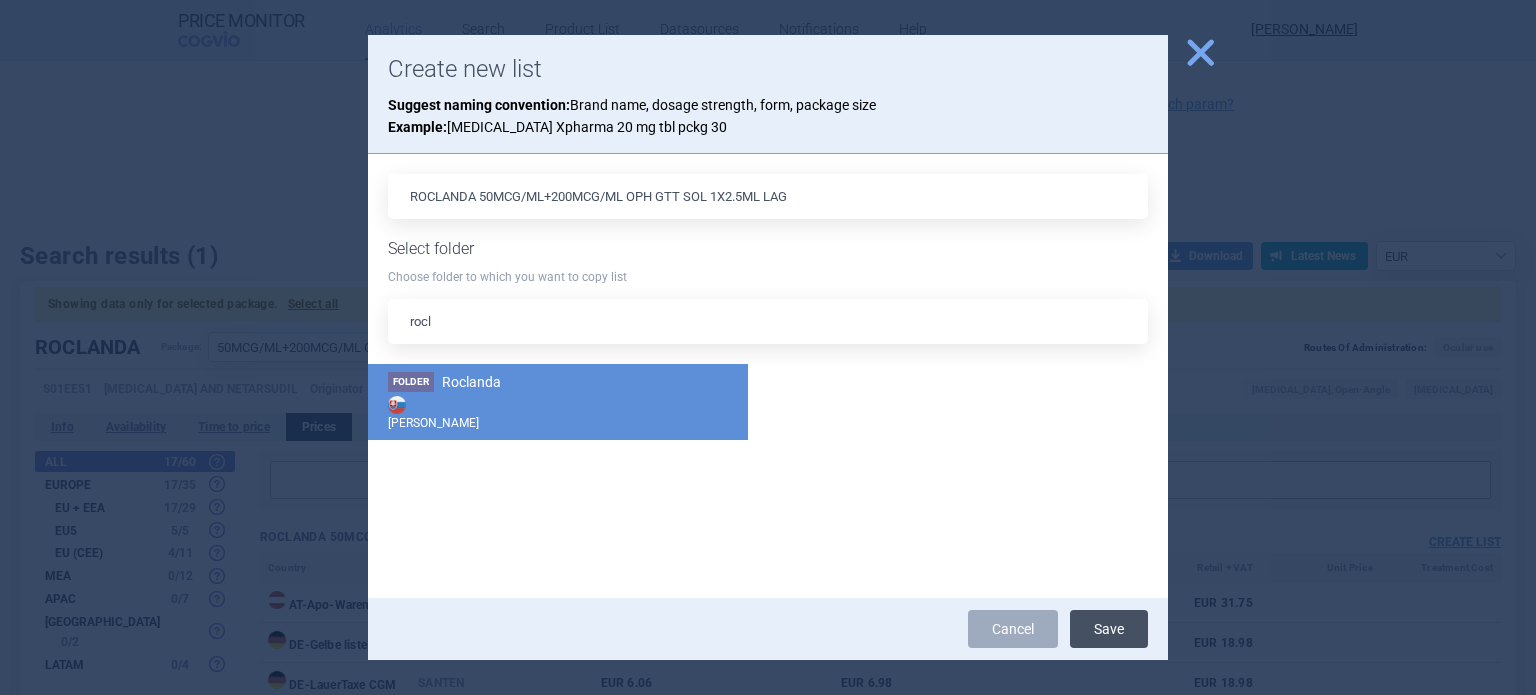 click on "Save" at bounding box center (1109, 629) 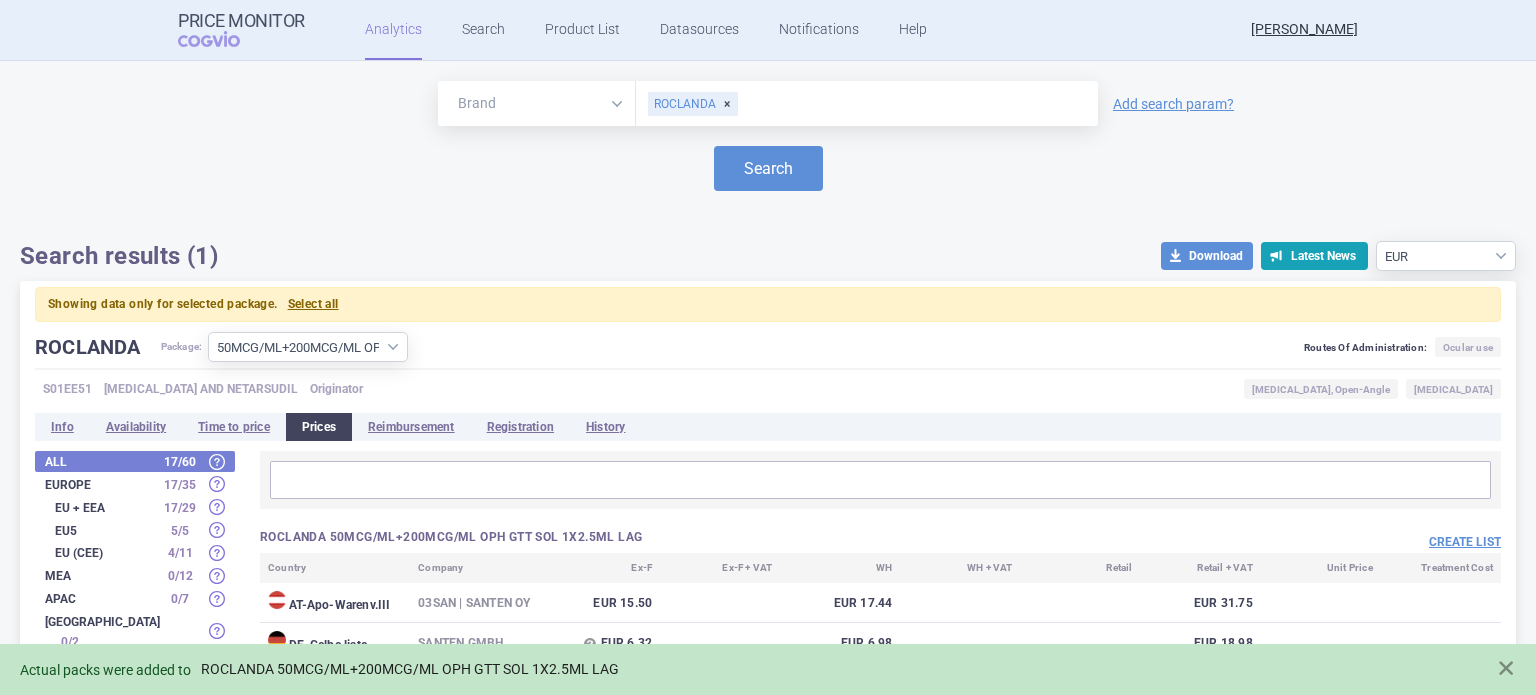click on "ROCLANDA 50MCG/ML+200MCG/ML OPH GTT SOL 1X2.5ML LAG" at bounding box center [410, 669] 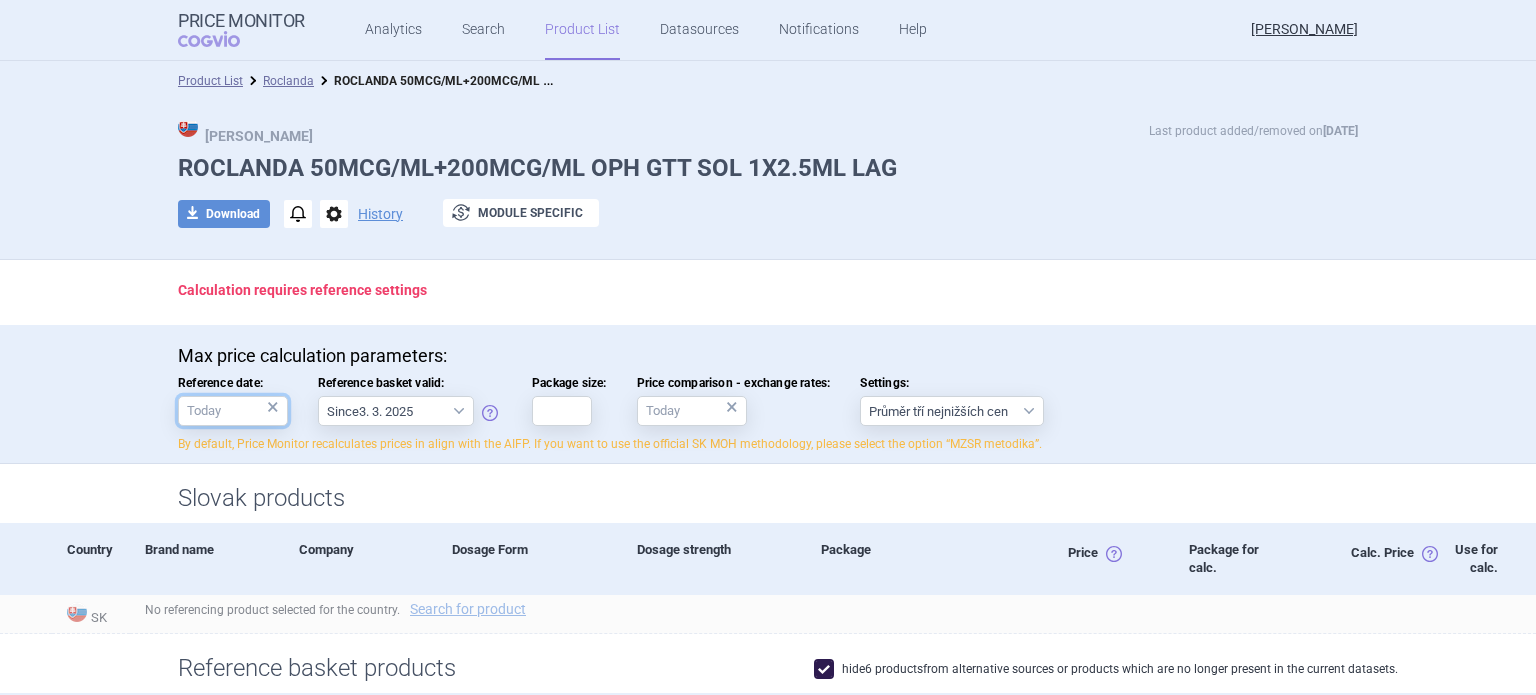 click on "Reference date: ×" at bounding box center [233, 411] 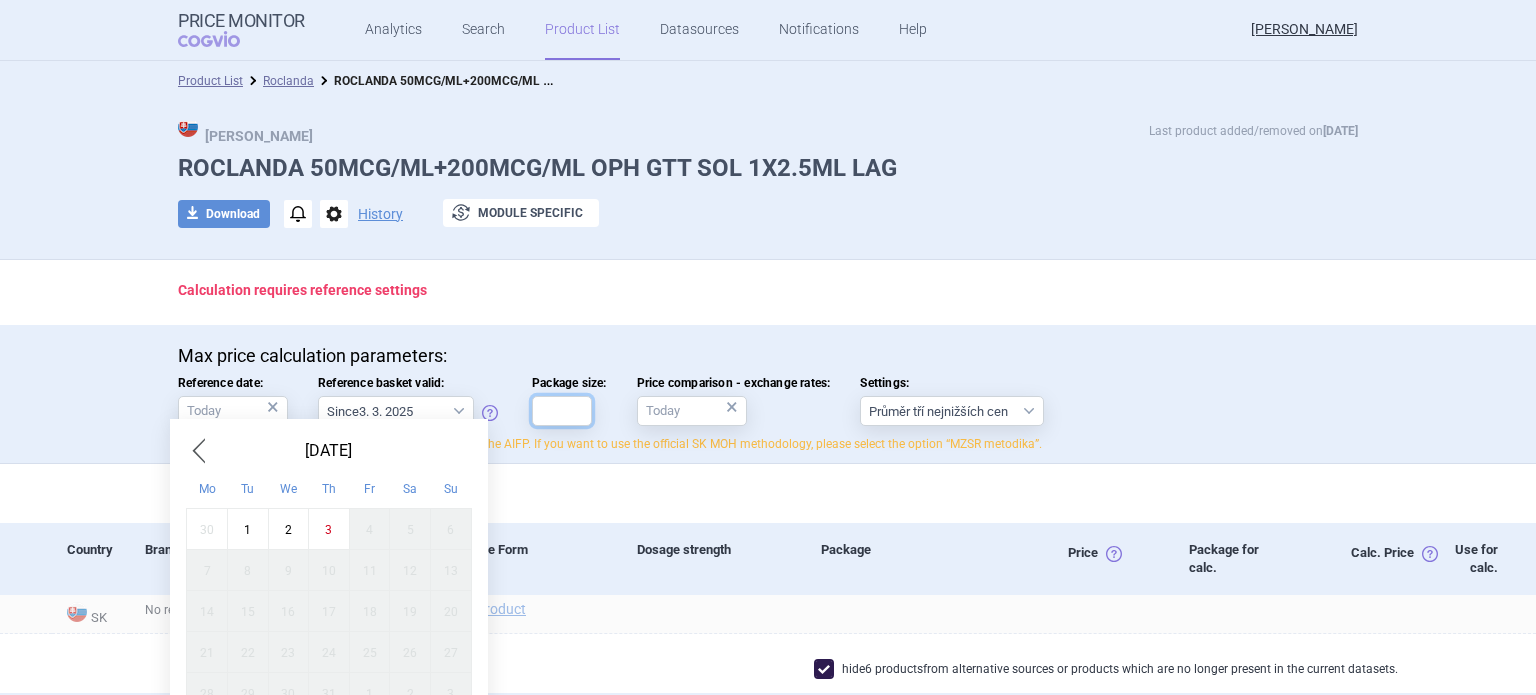 click on "Package size:" at bounding box center (562, 411) 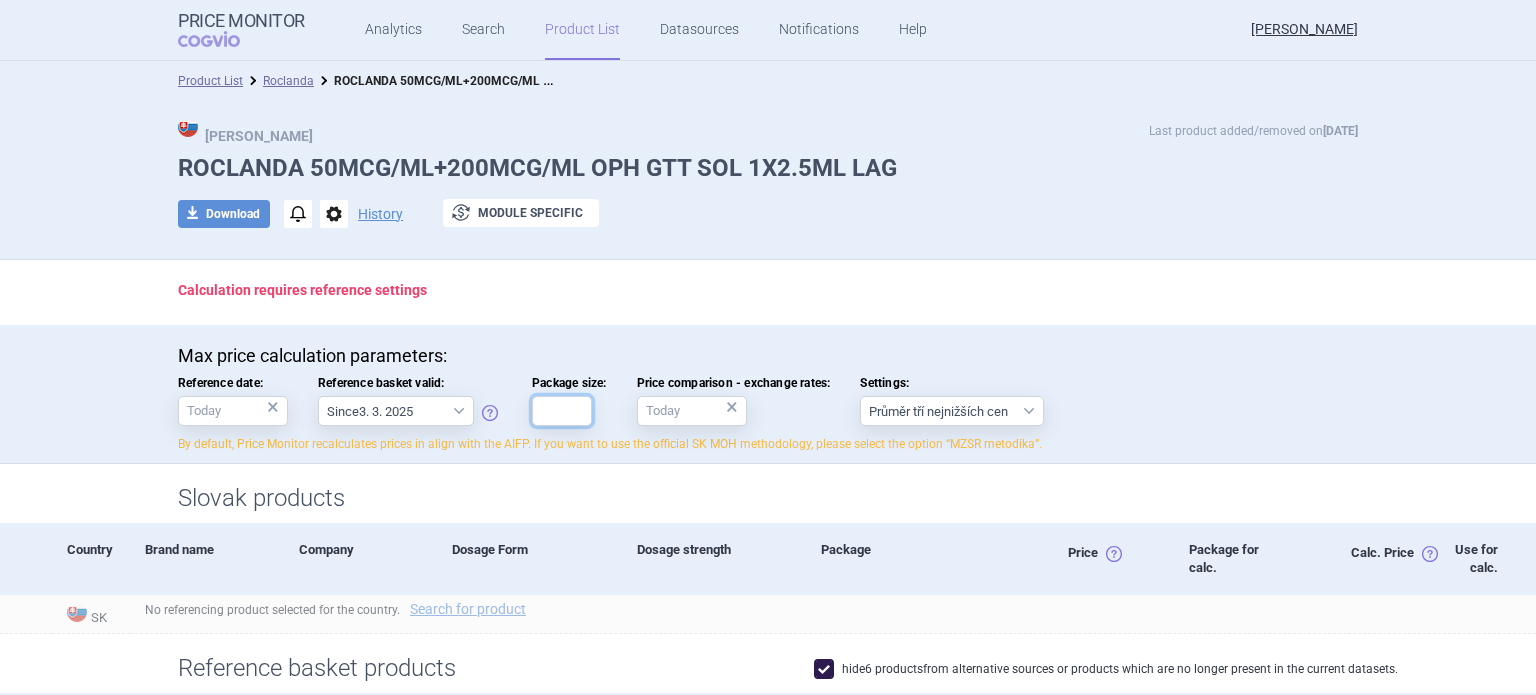type on "1" 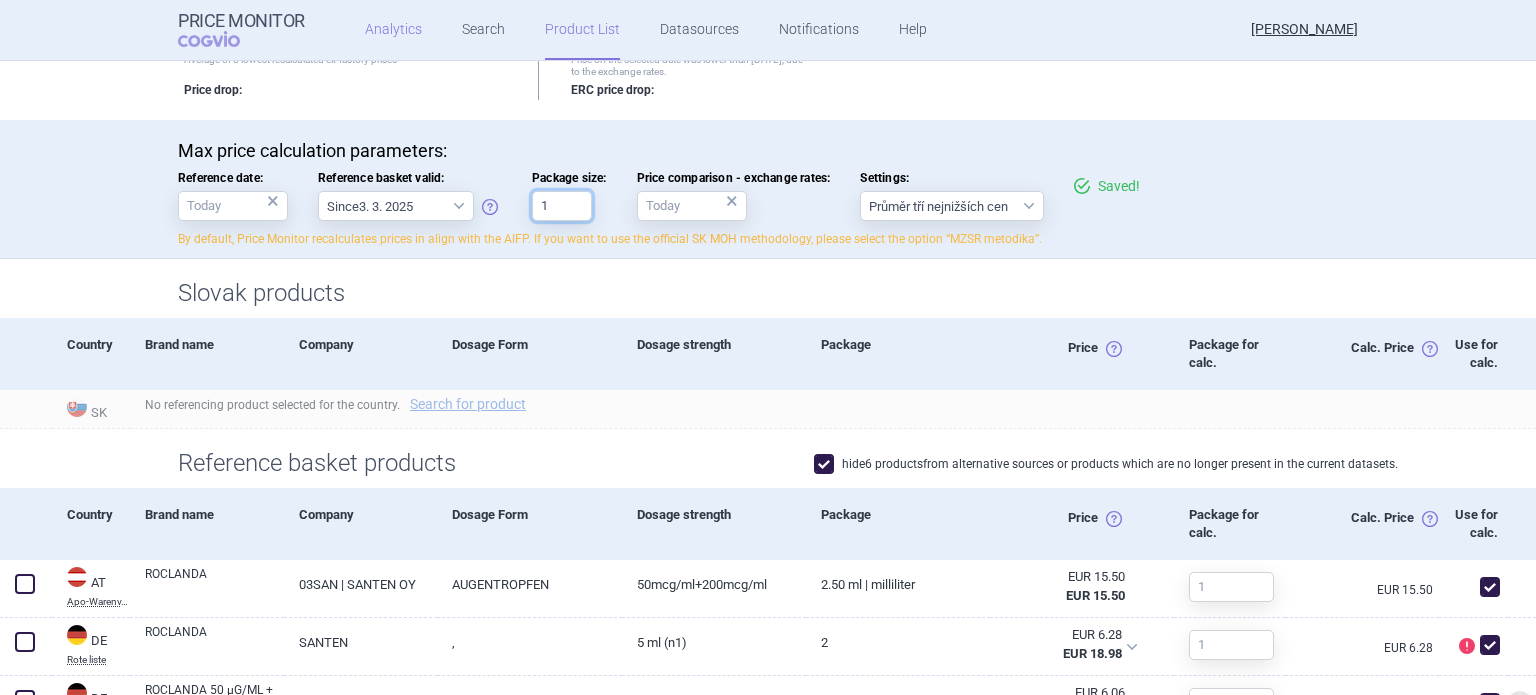 scroll, scrollTop: 594, scrollLeft: 0, axis: vertical 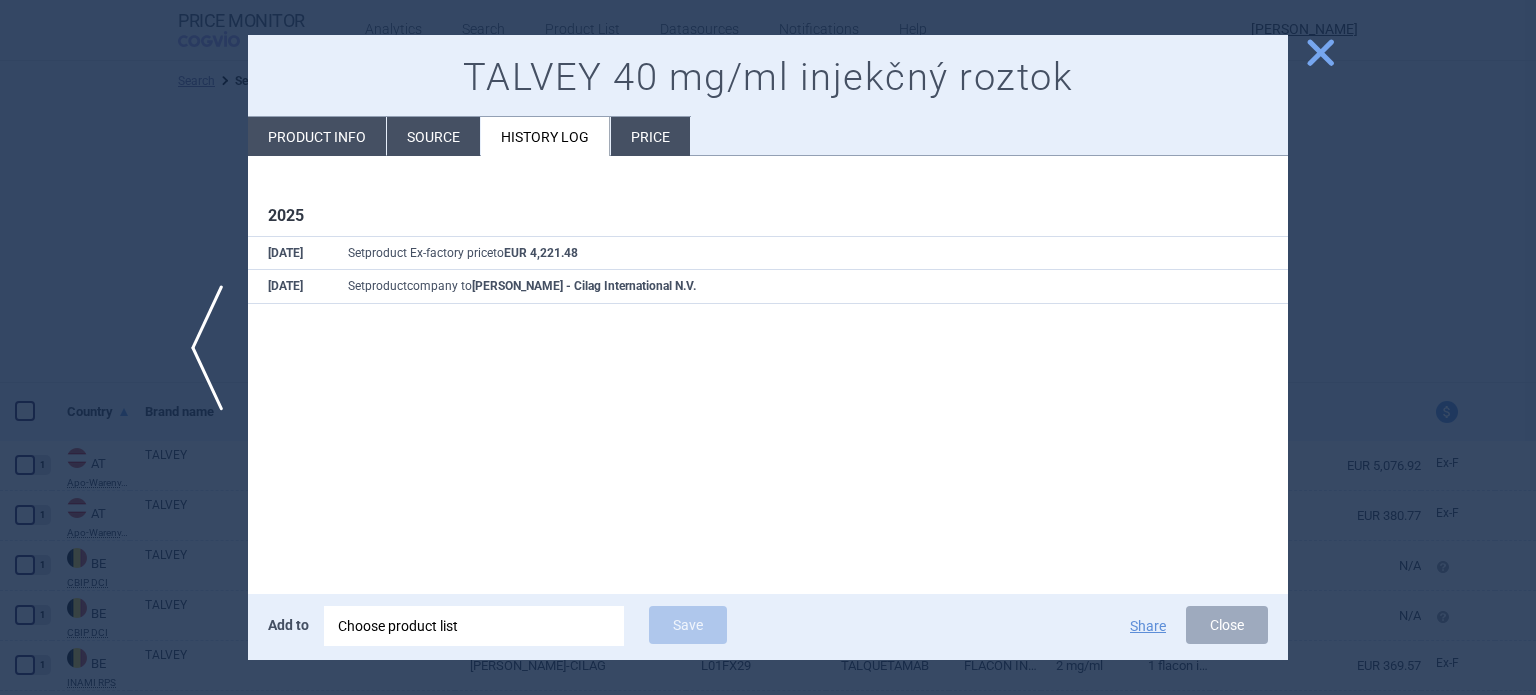 click at bounding box center (768, 347) 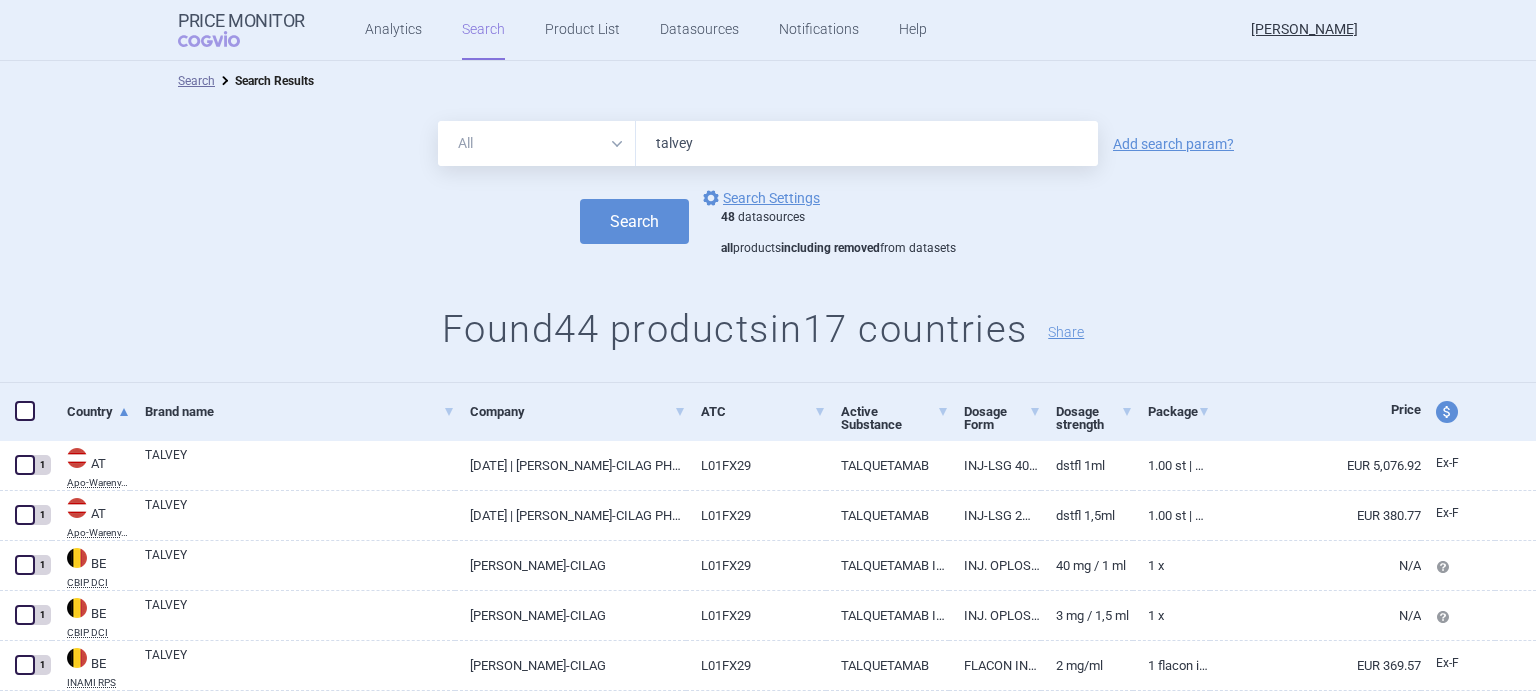 click on "talvey" at bounding box center [867, 143] 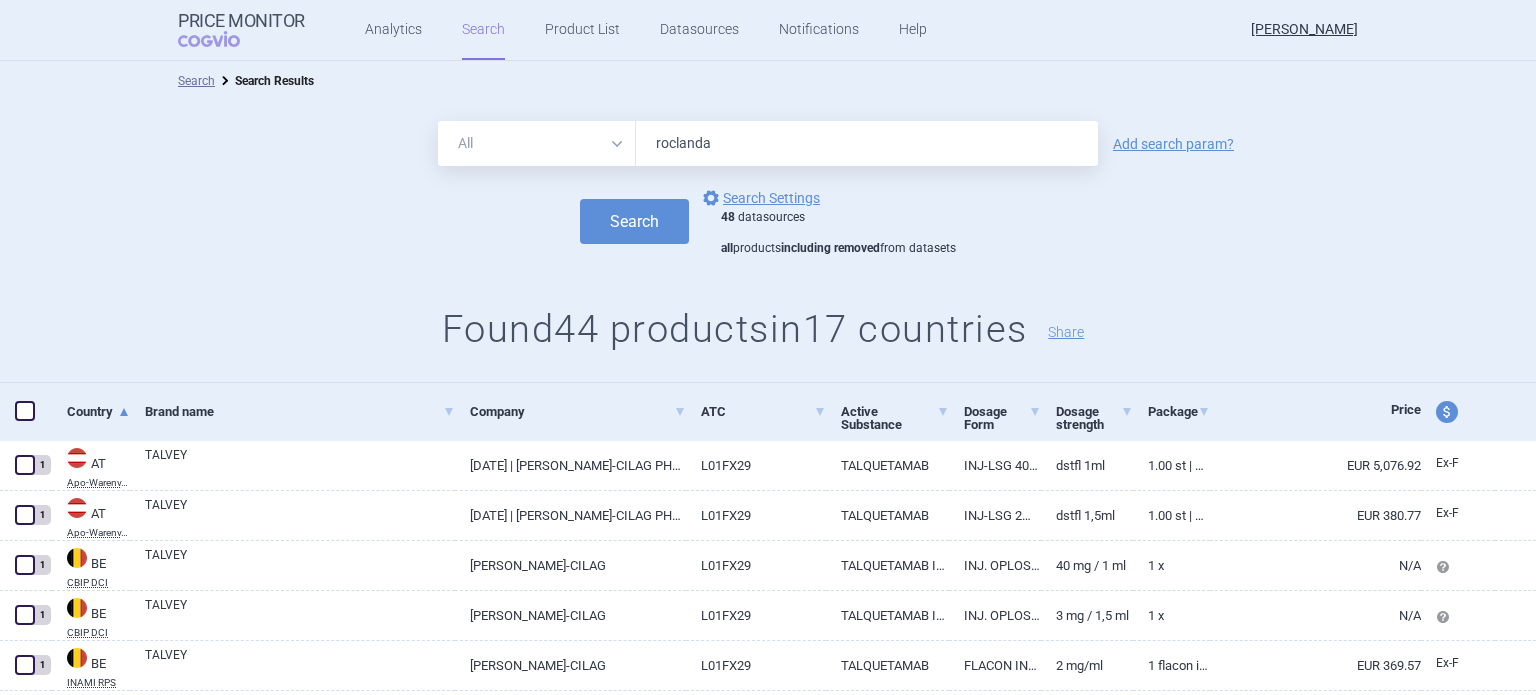 type on "roclanda" 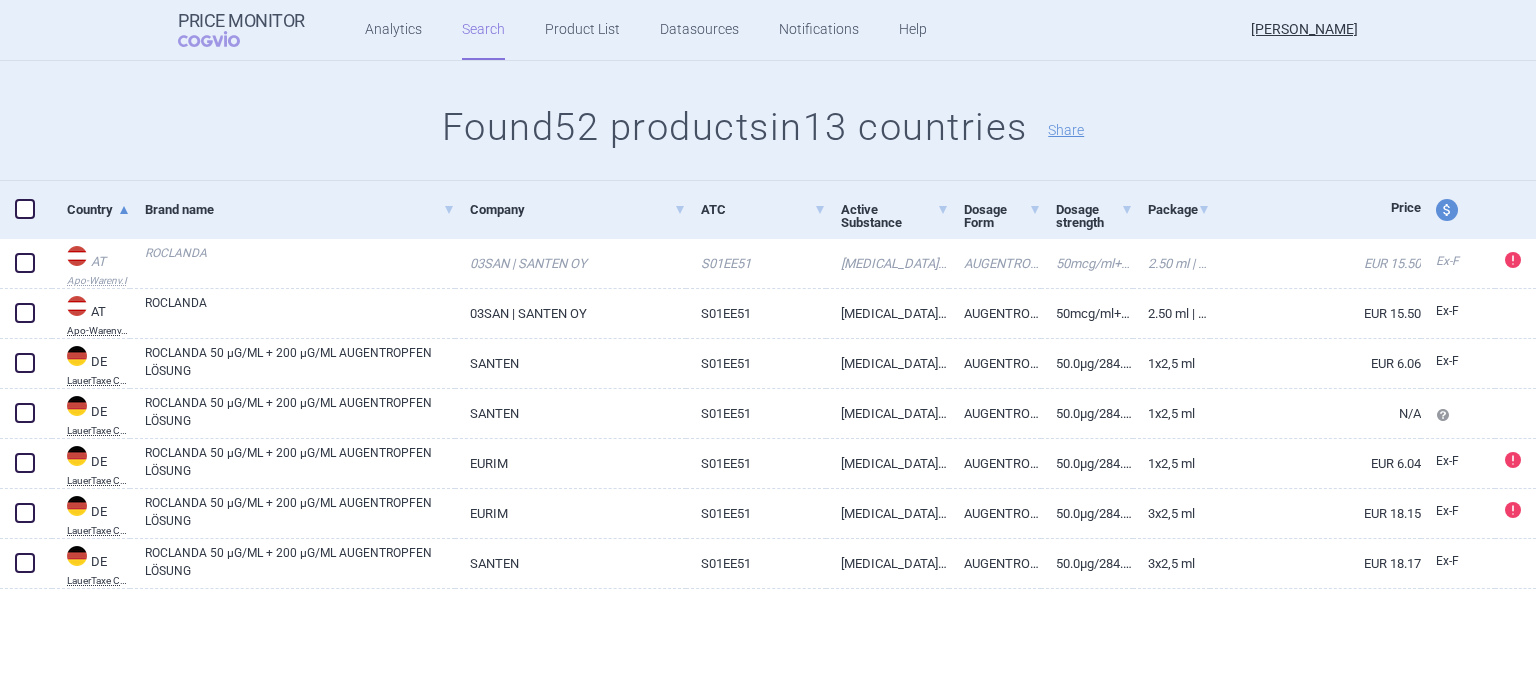 scroll, scrollTop: 0, scrollLeft: 0, axis: both 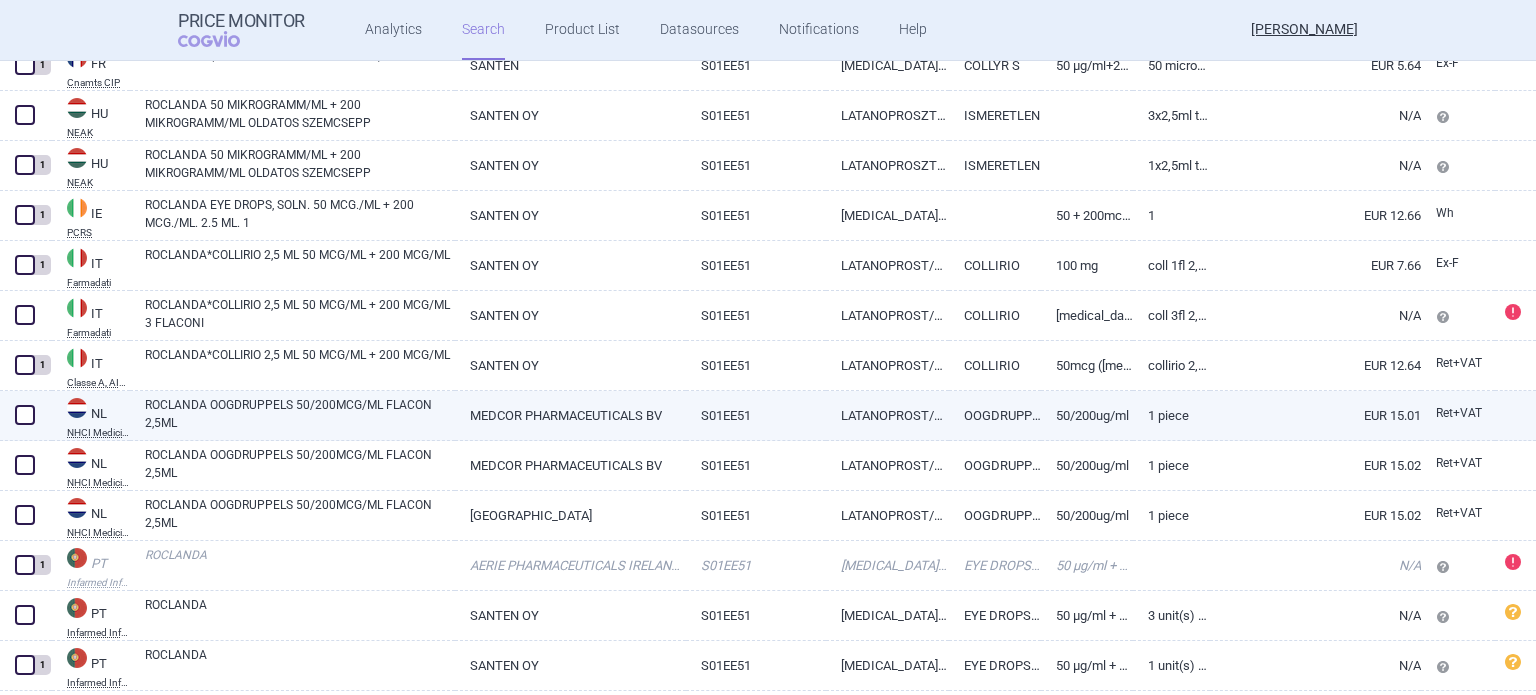 click at bounding box center [25, 415] 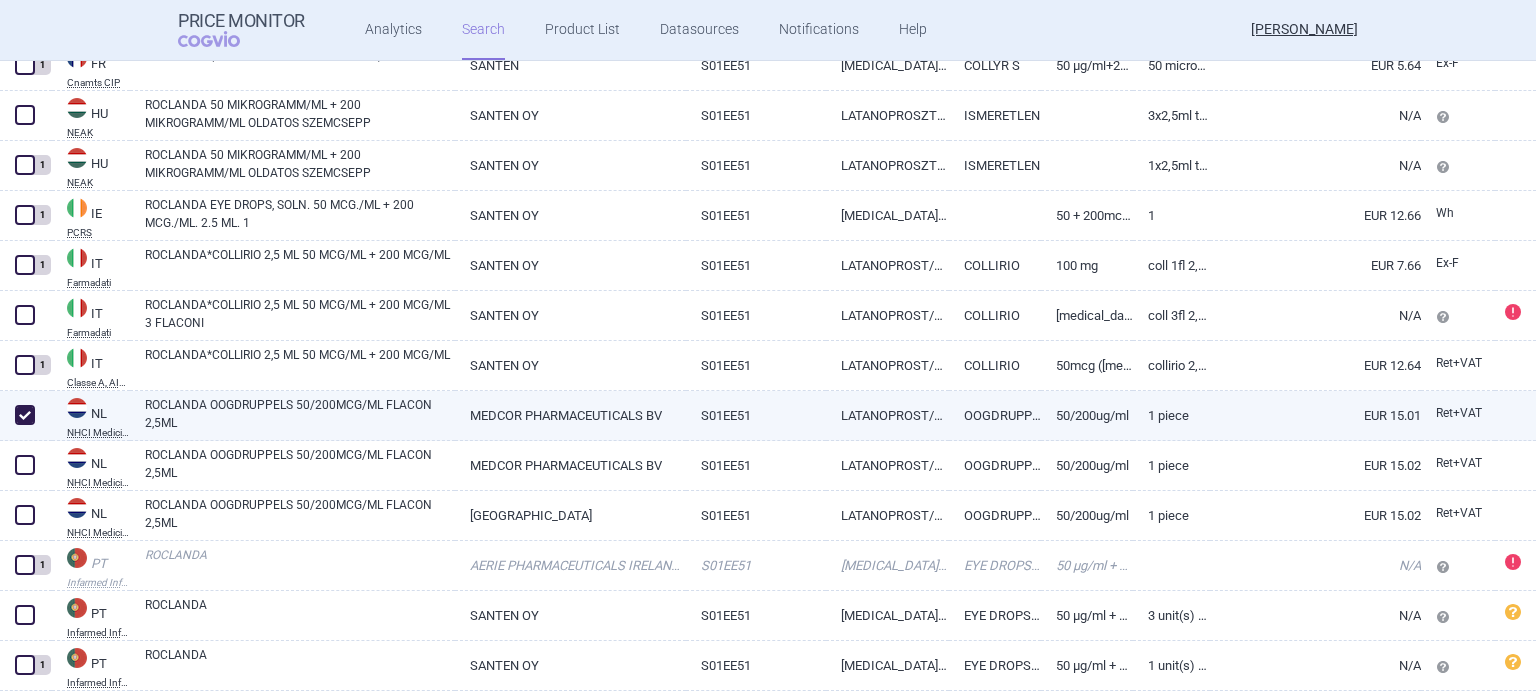 checkbox on "true" 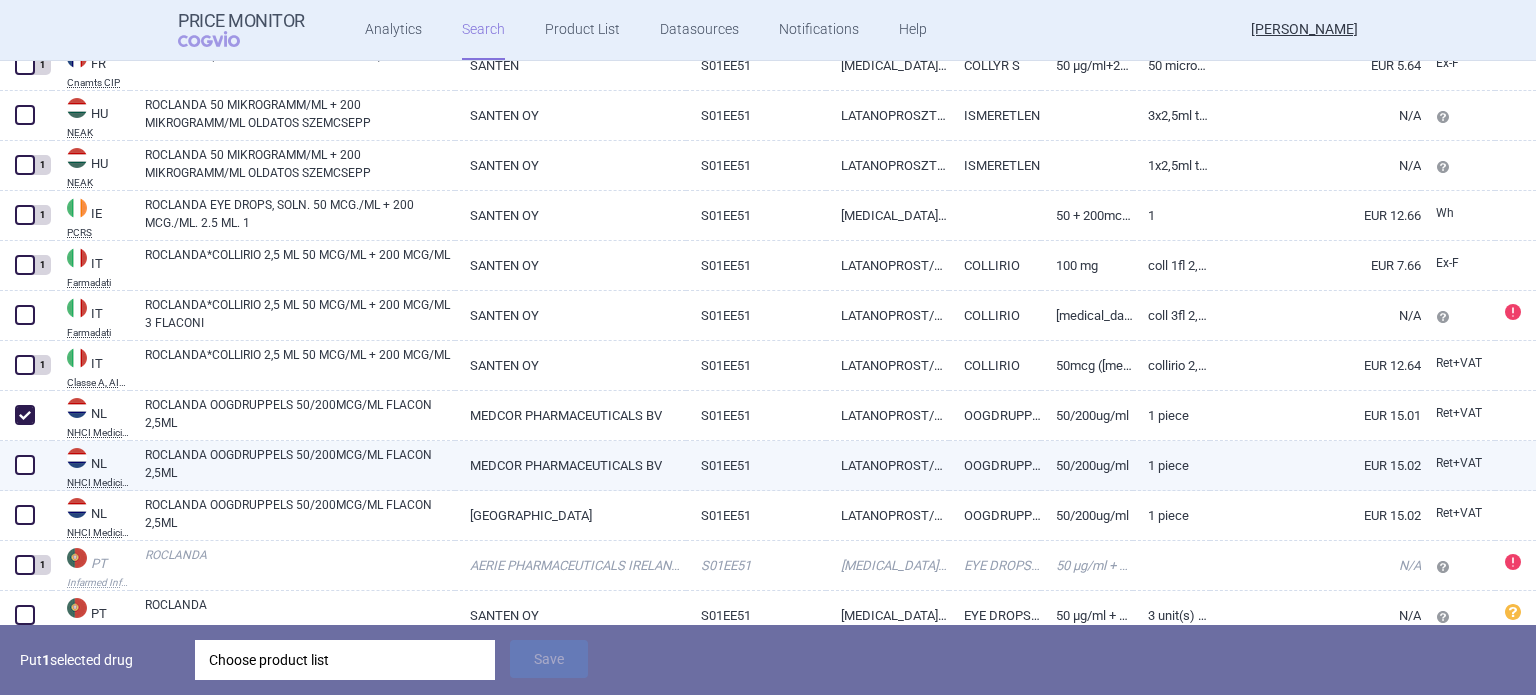 click at bounding box center (25, 465) 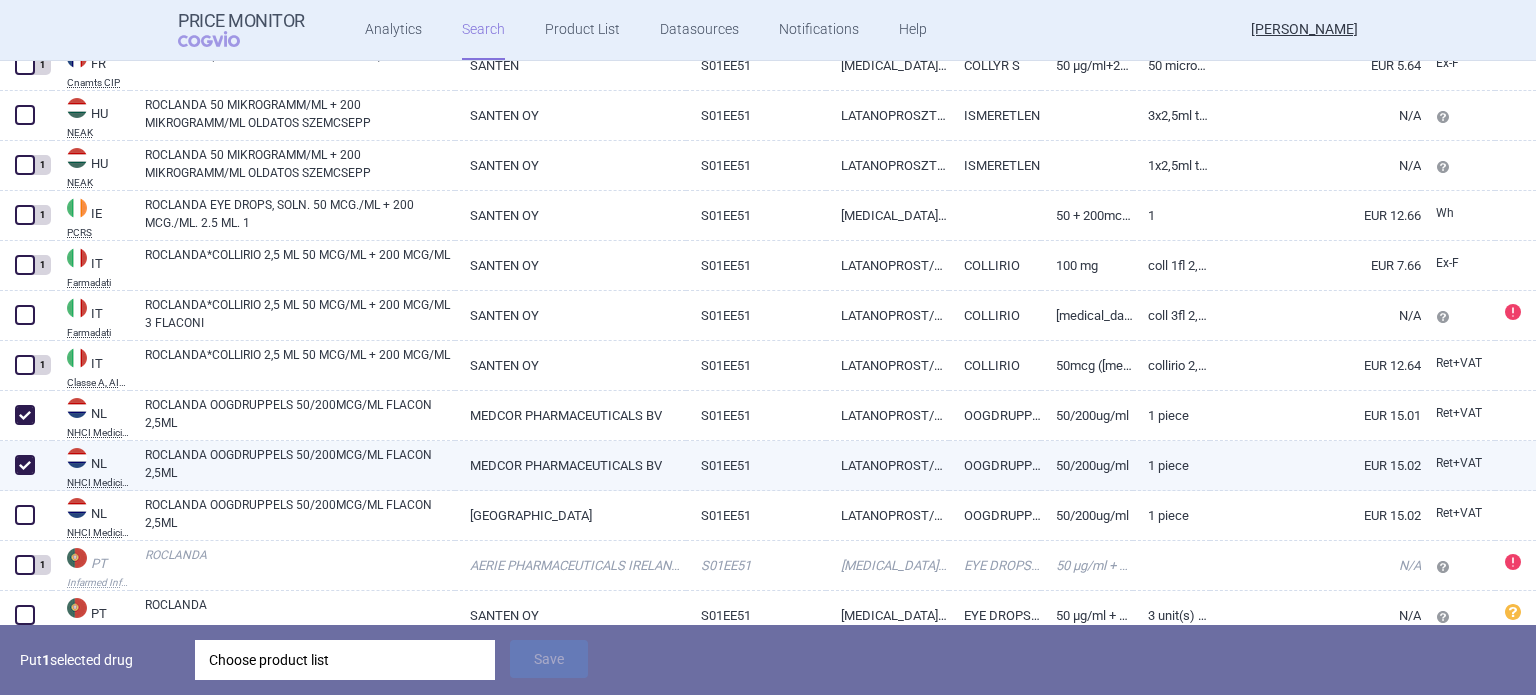 checkbox on "true" 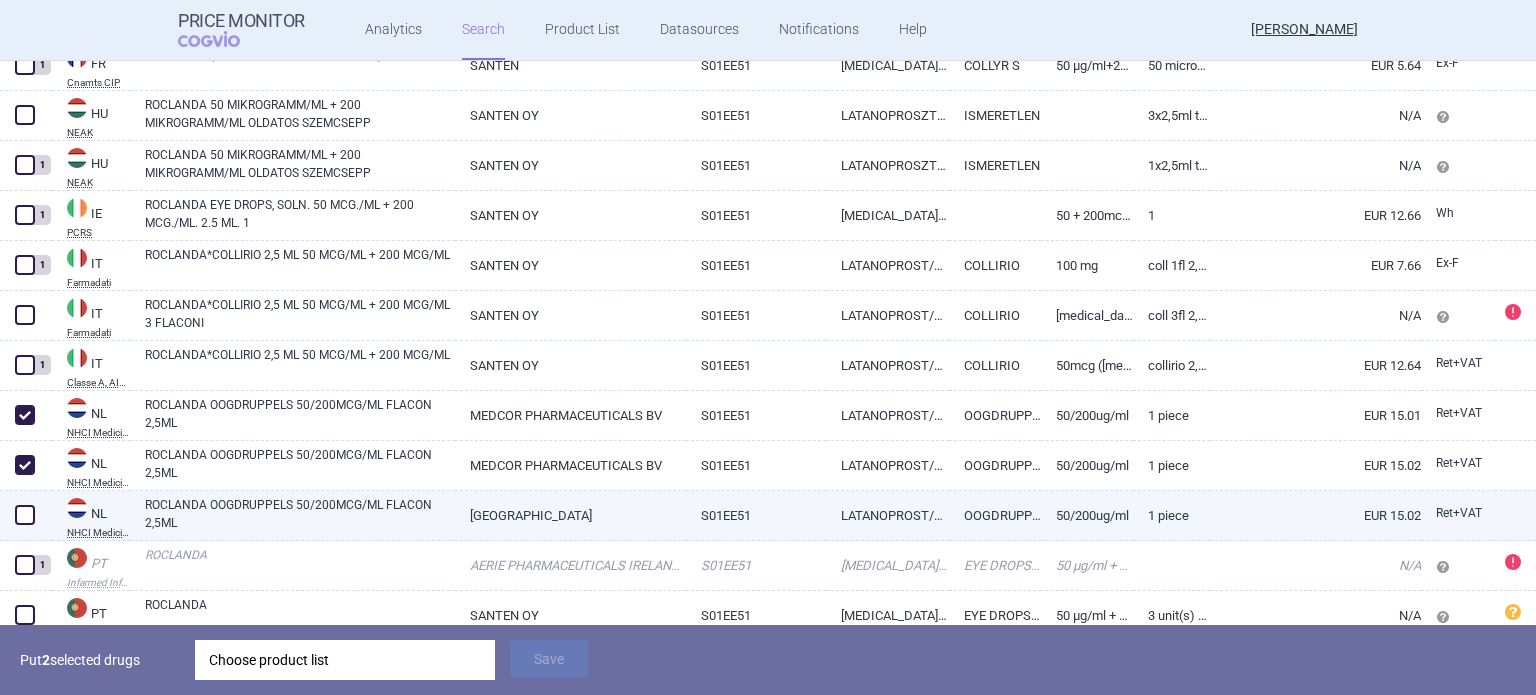 click at bounding box center (25, 515) 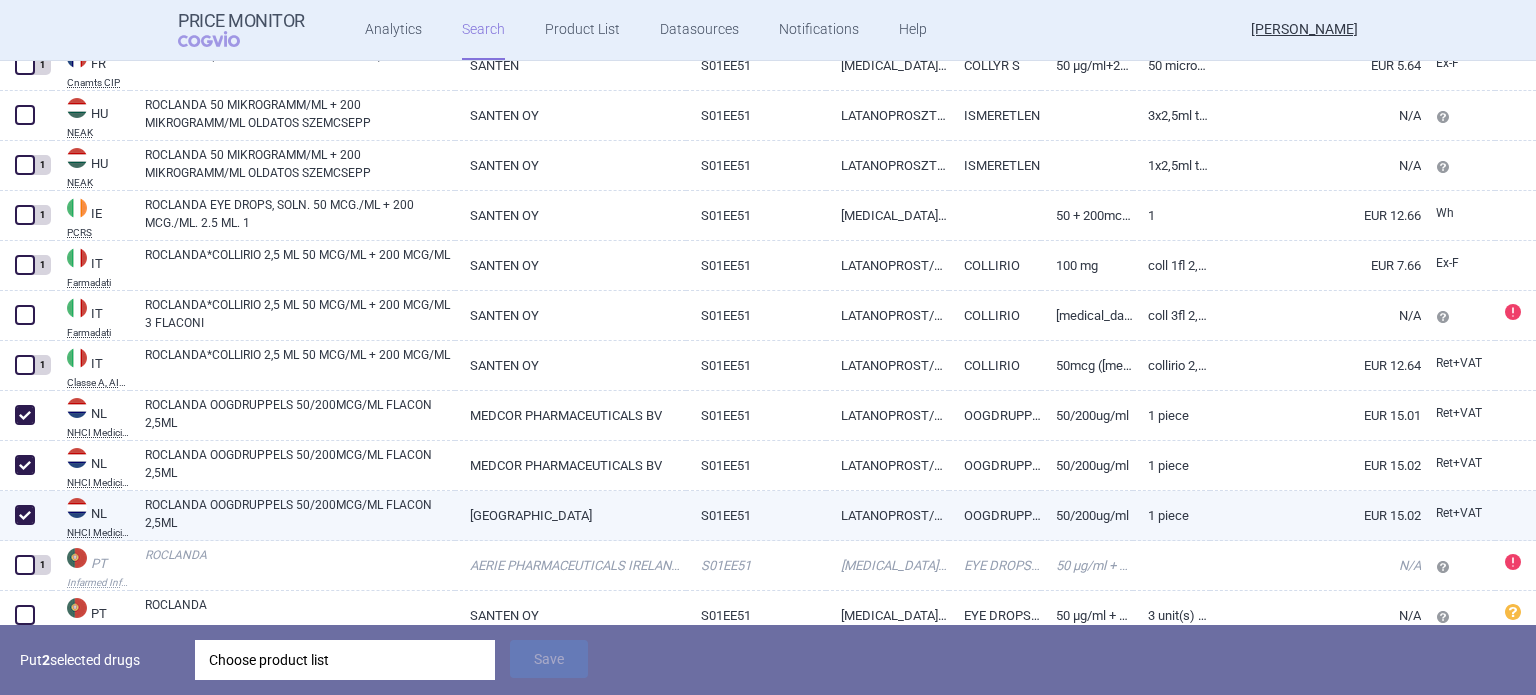 checkbox on "true" 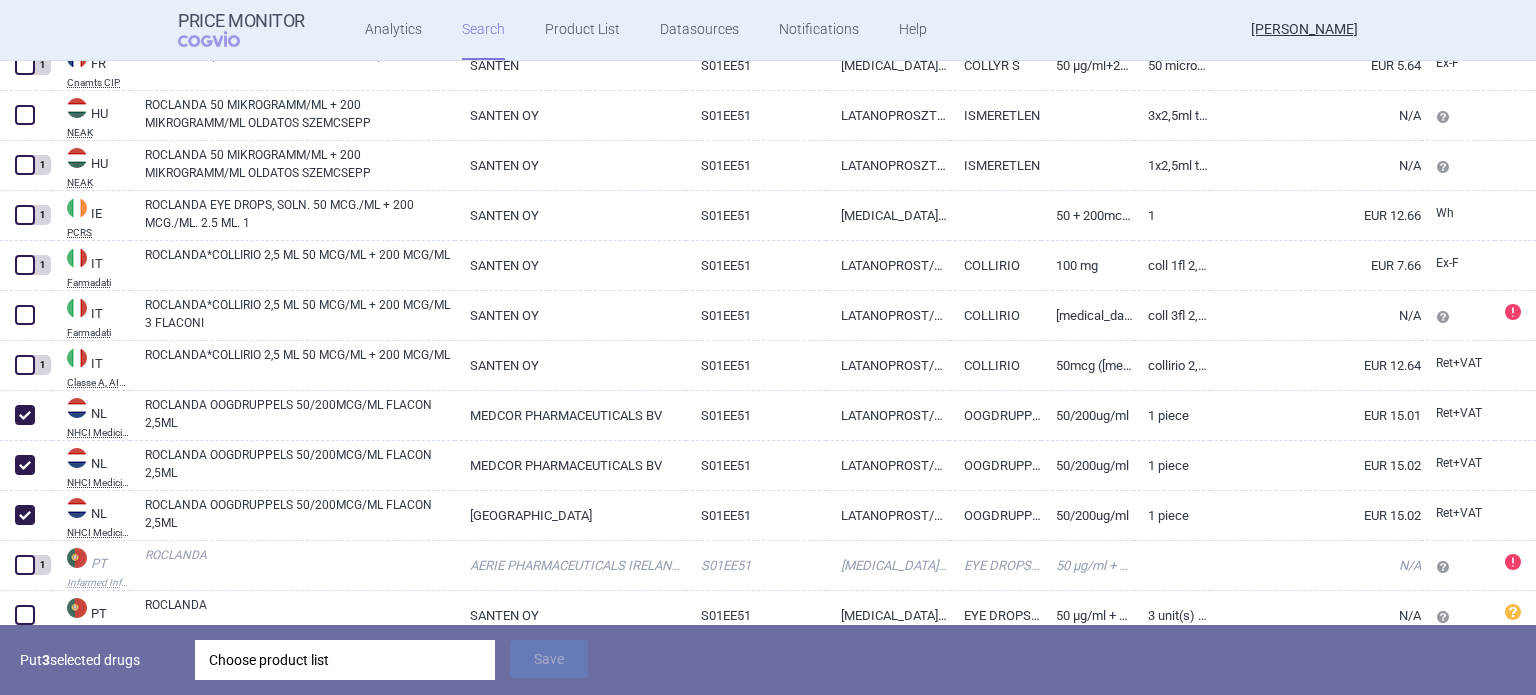click on "Choose product list" at bounding box center [345, 660] 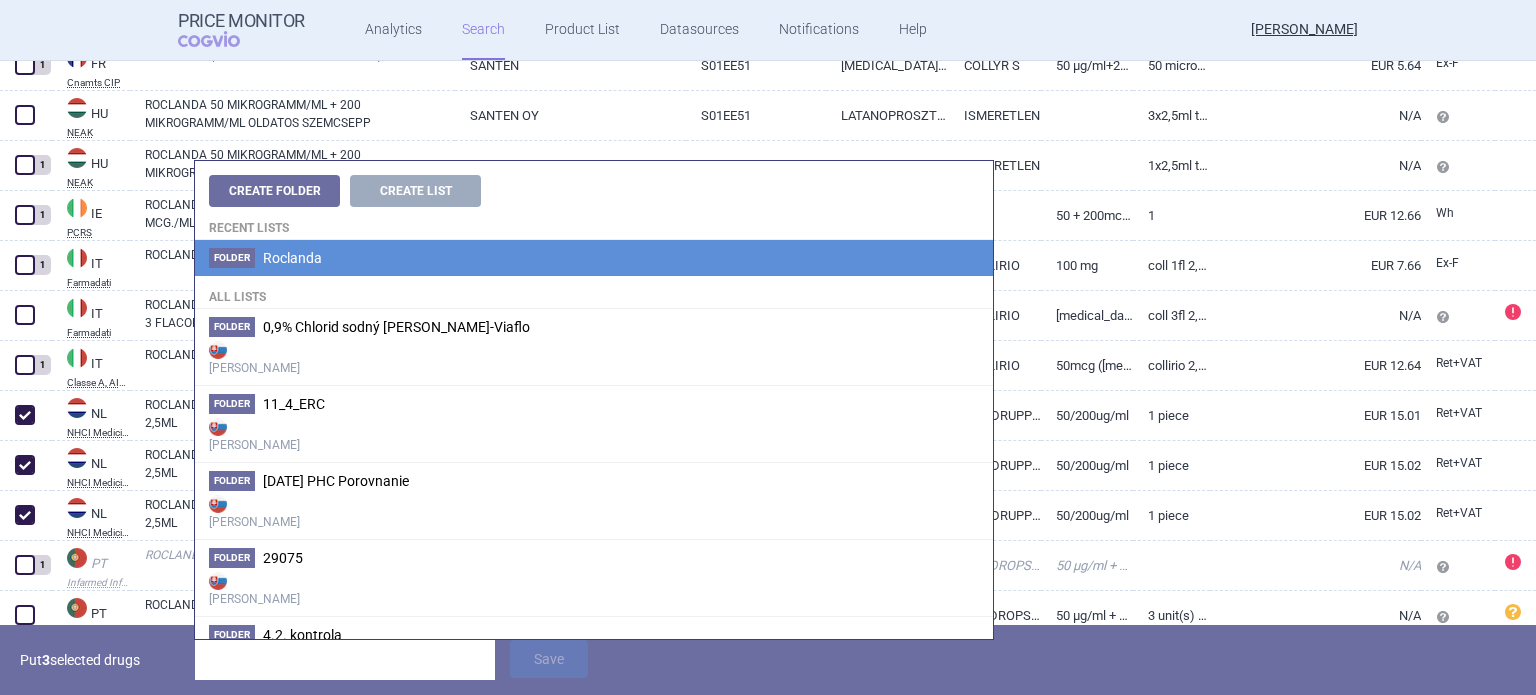 click on "Folder Roclanda" at bounding box center [594, 258] 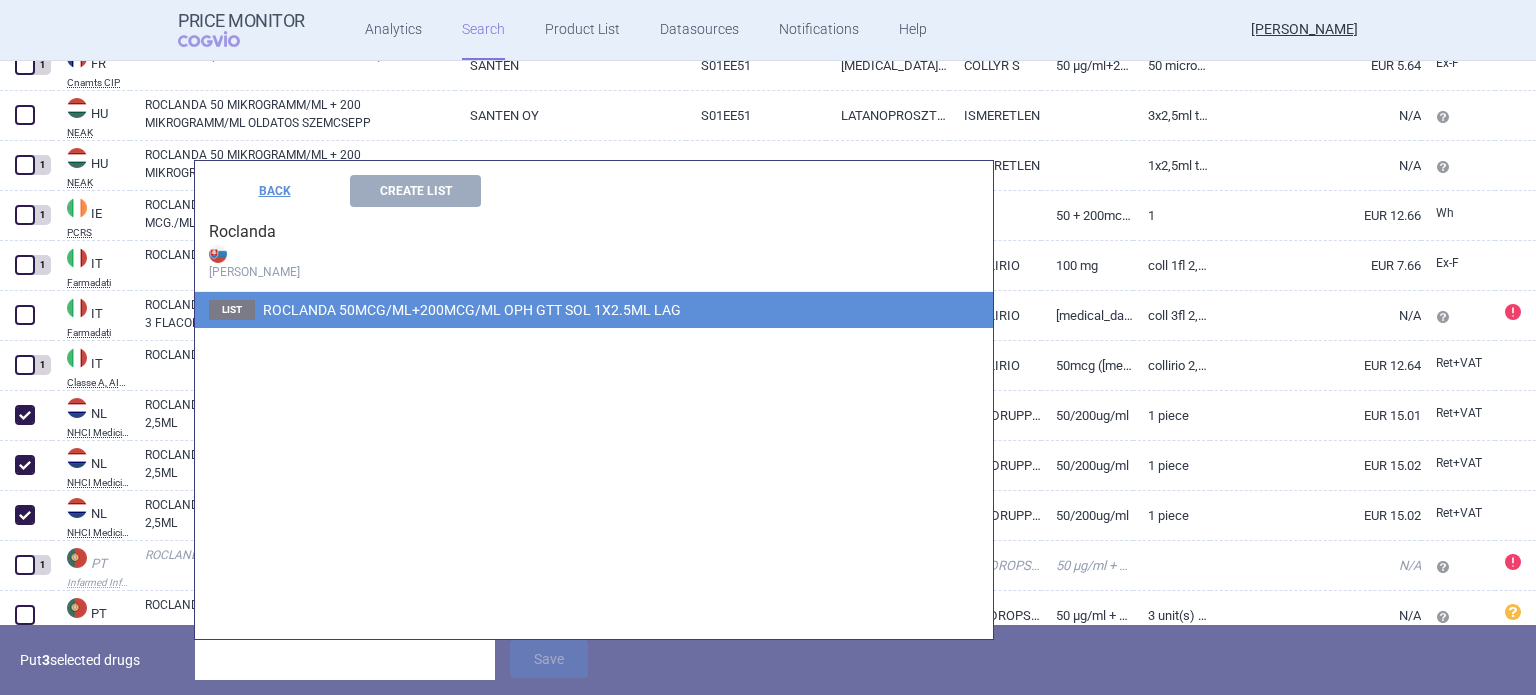 click on "List ROCLANDA 50MCG/ML+200MCG/ML OPH GTT SOL 1X2.5ML LAG" at bounding box center (594, 310) 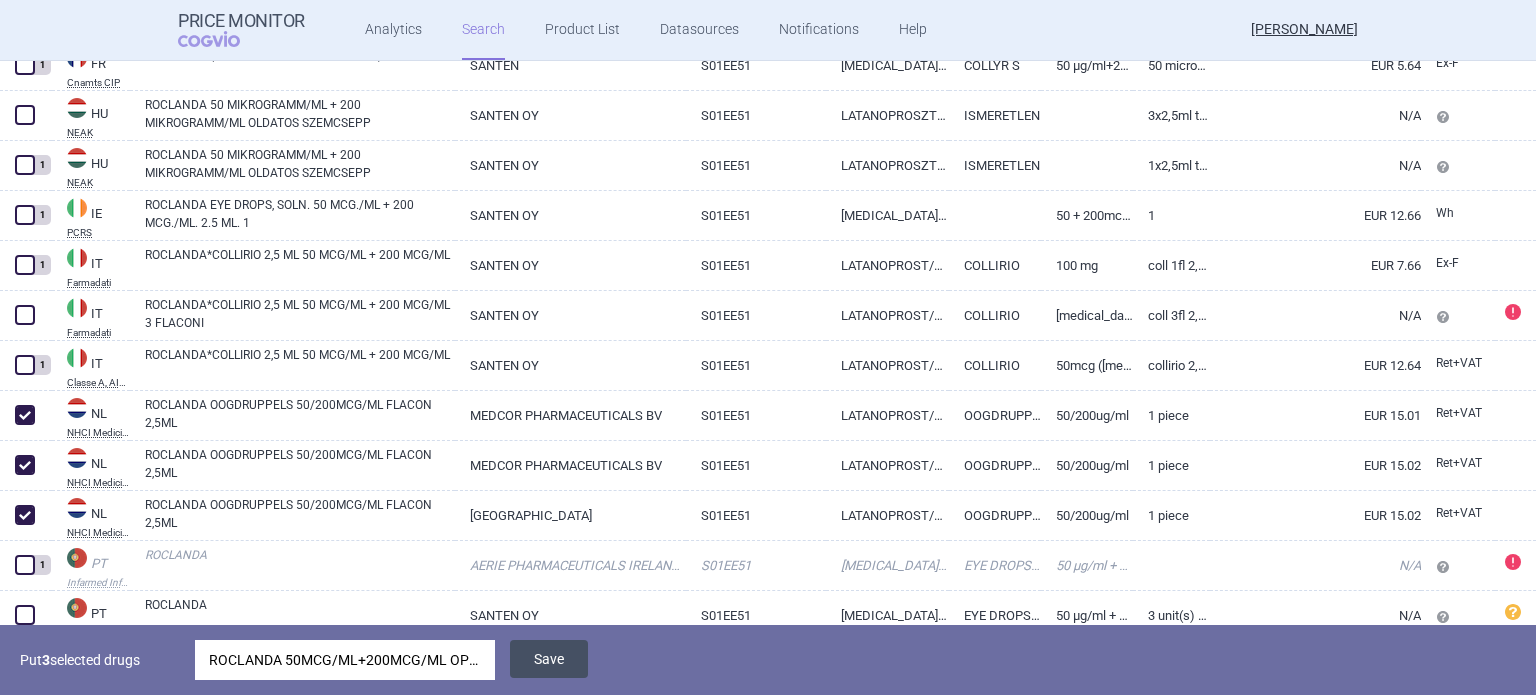 click on "Save" at bounding box center (549, 659) 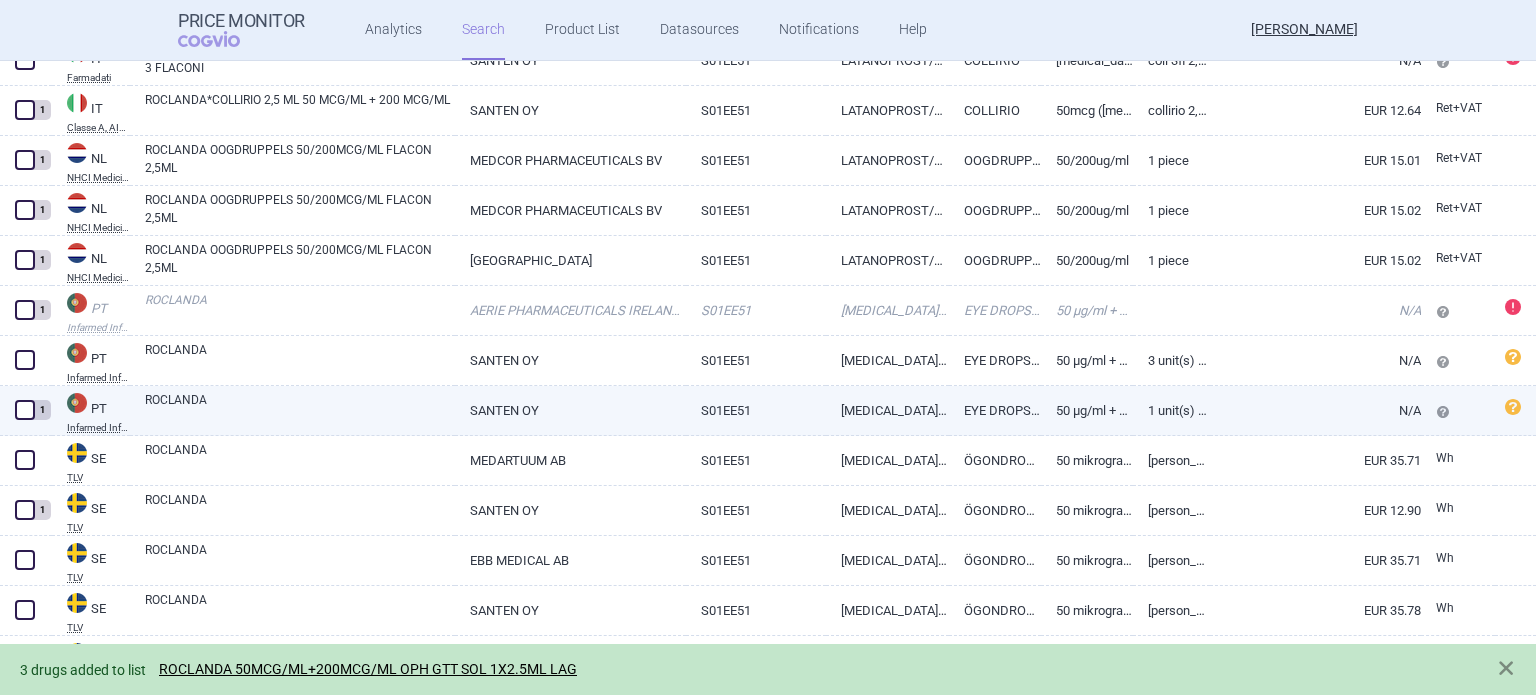 scroll, scrollTop: 2411, scrollLeft: 0, axis: vertical 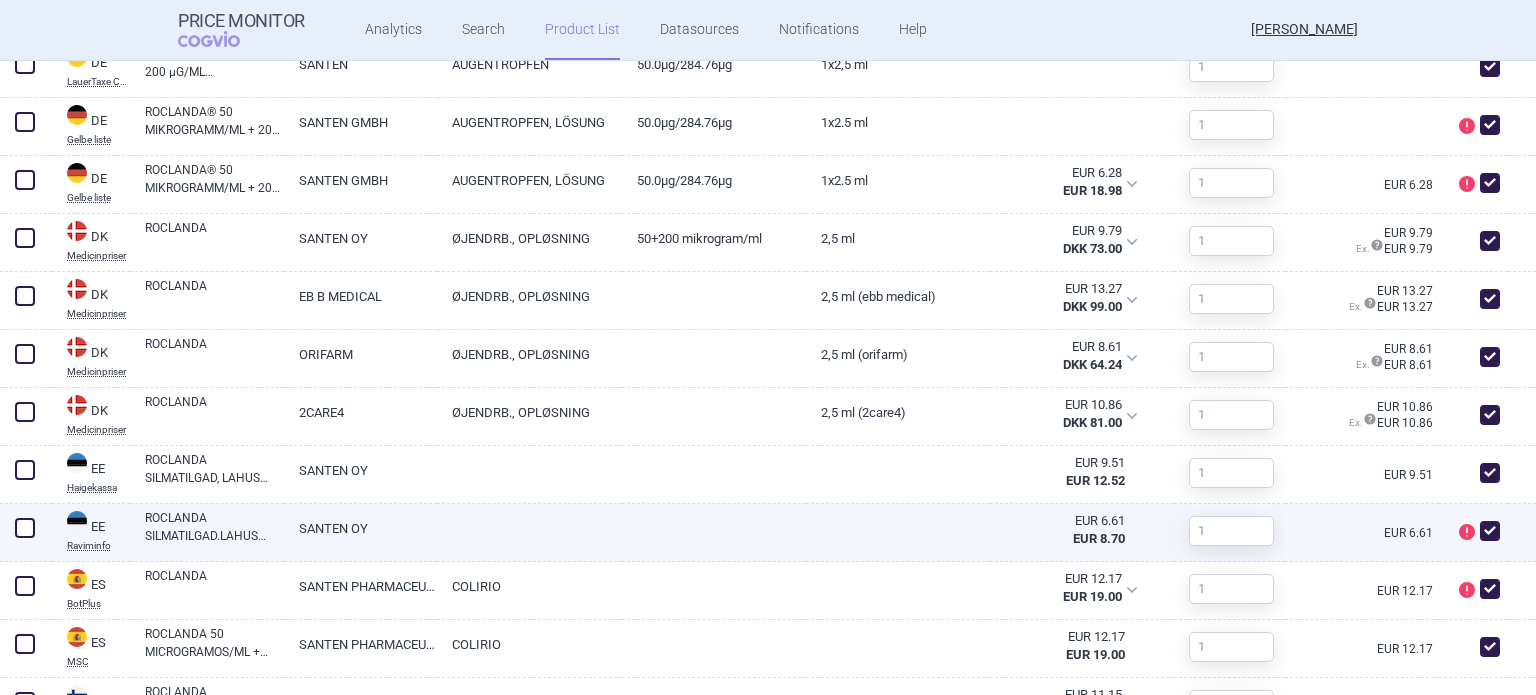 drag, startPoint x: 1488, startPoint y: 522, endPoint x: 1470, endPoint y: 523, distance: 18.027756 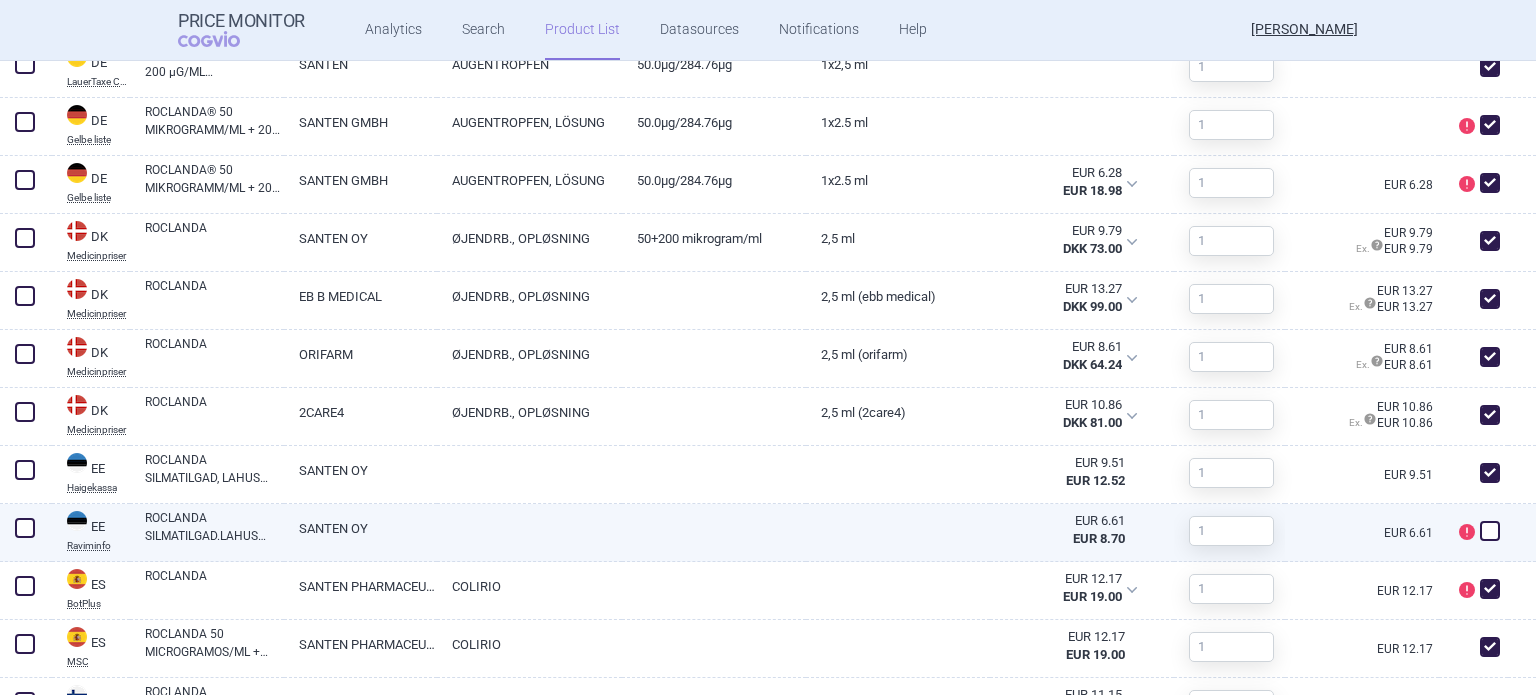 checkbox on "false" 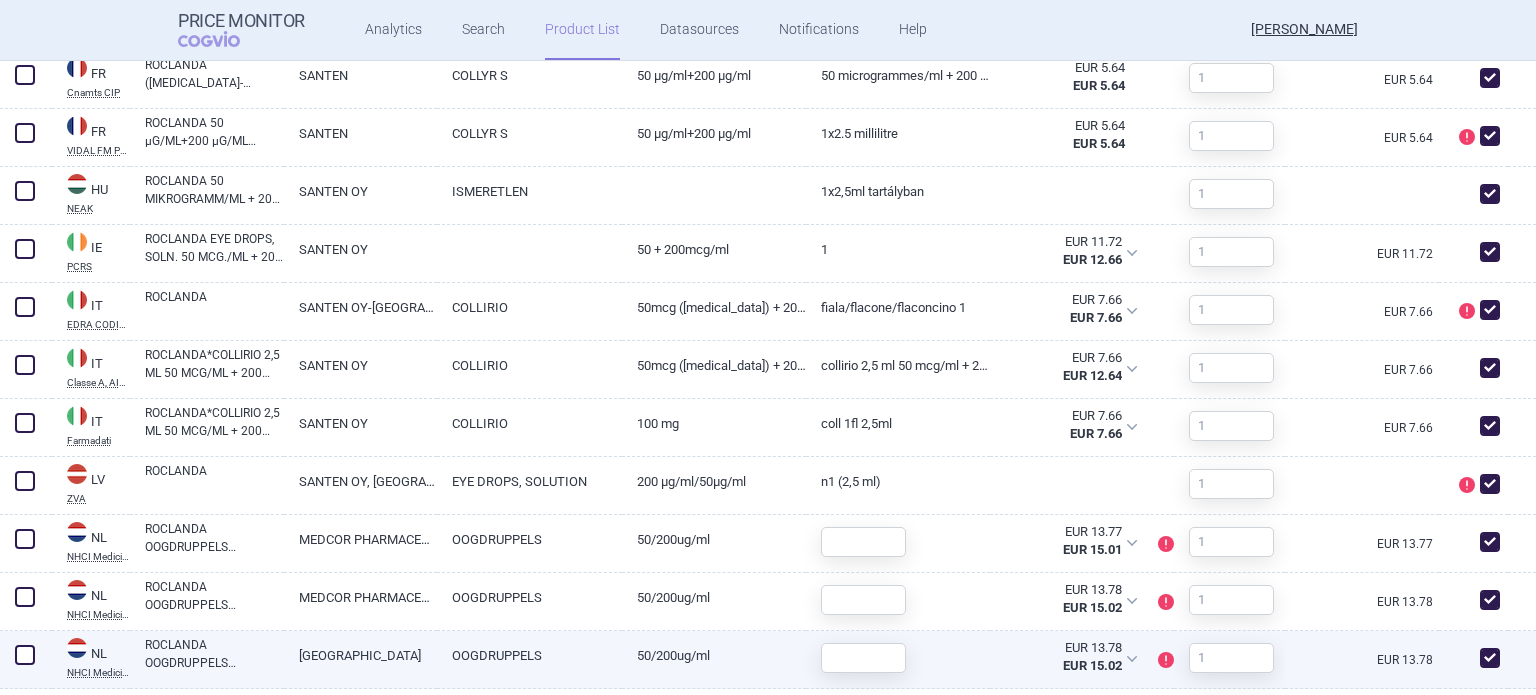scroll, scrollTop: 1700, scrollLeft: 0, axis: vertical 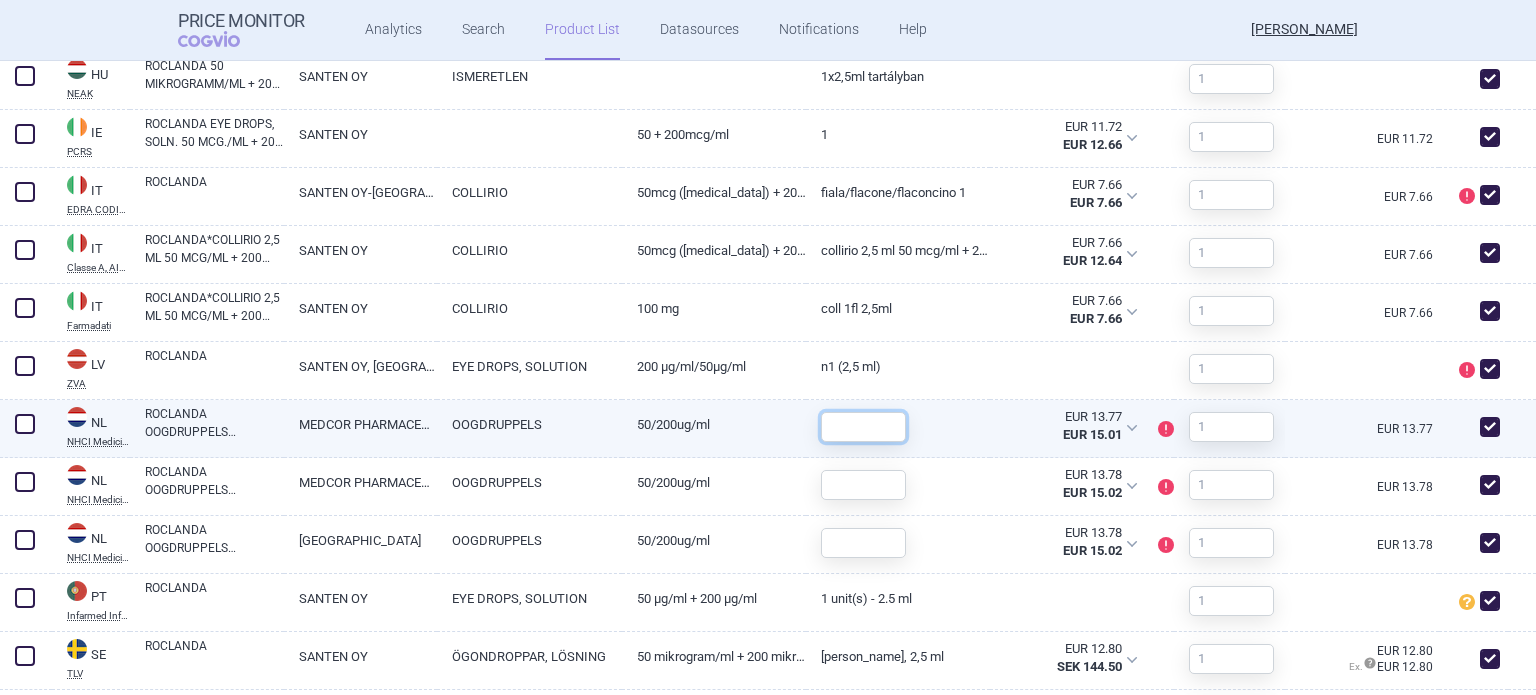 click at bounding box center [863, 427] 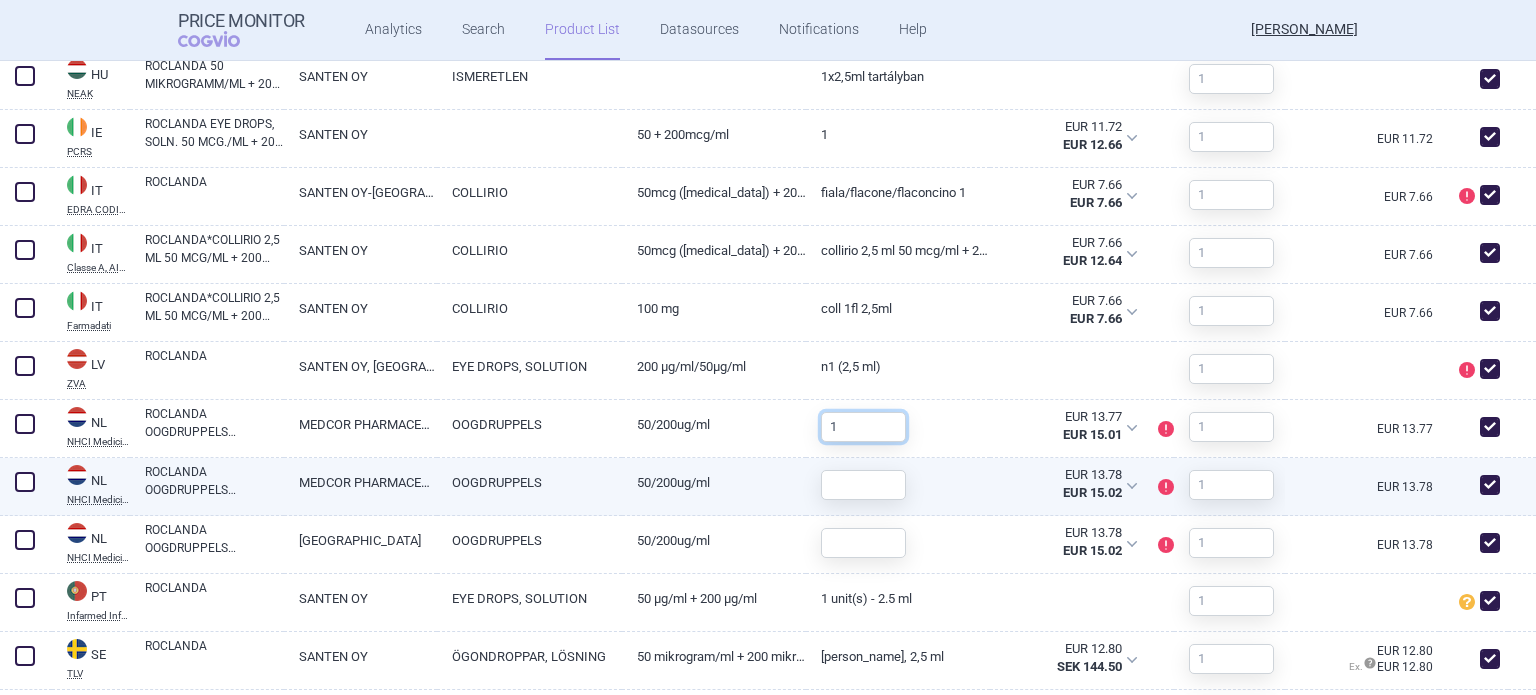 type on "1" 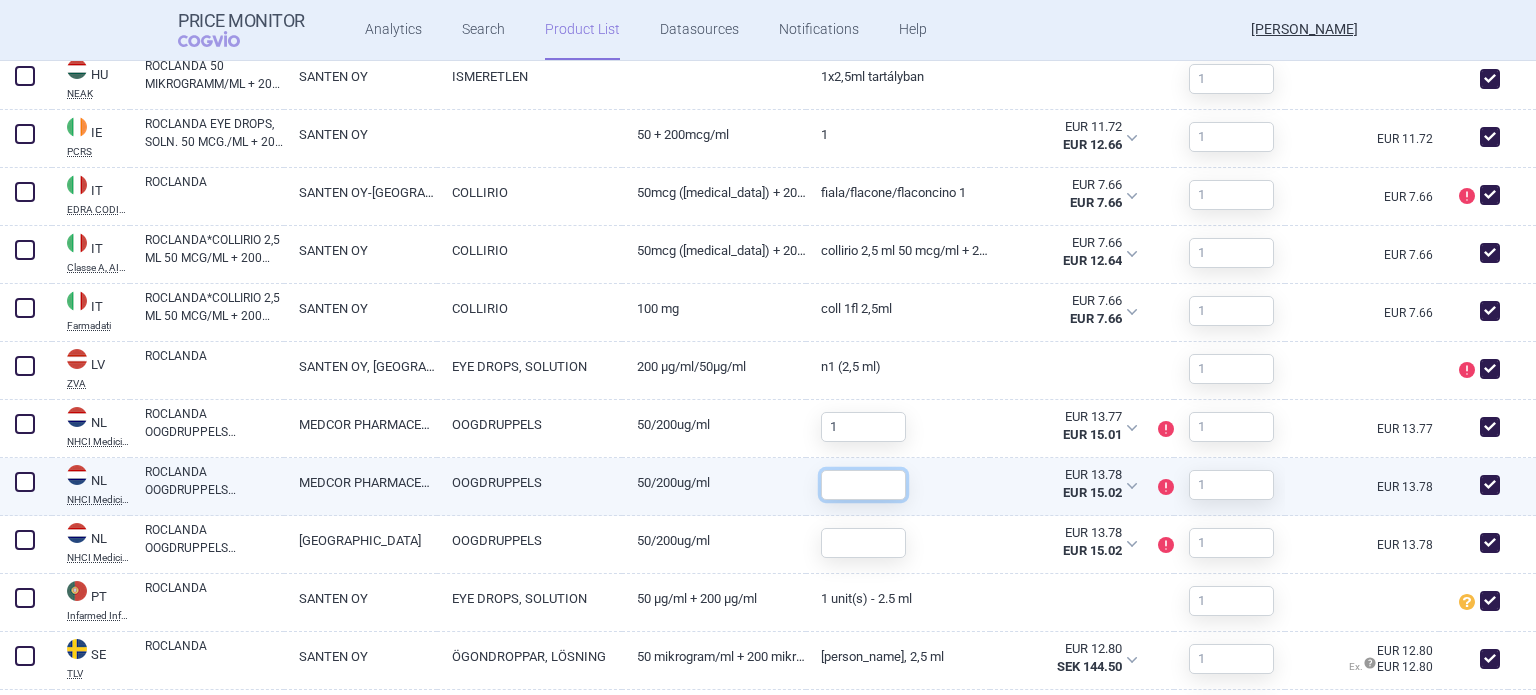 click at bounding box center [863, 485] 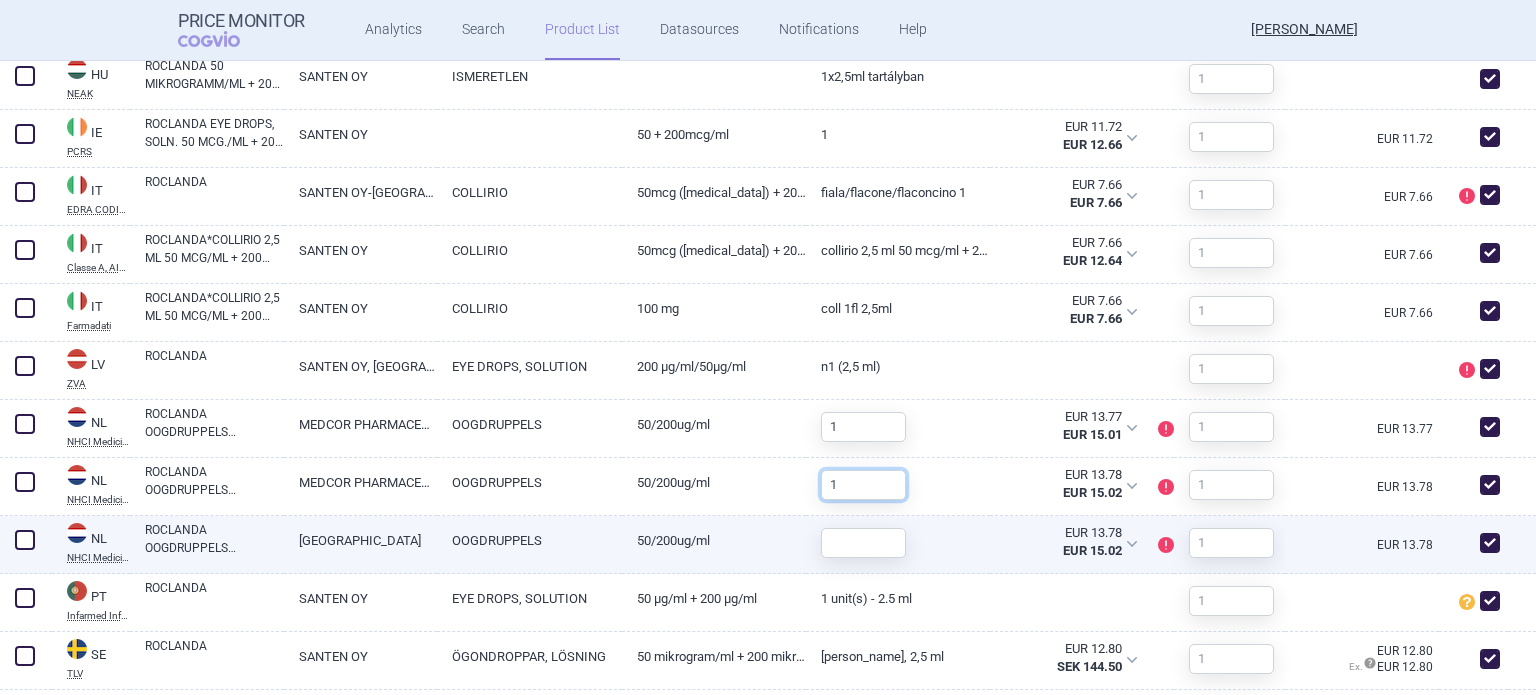 type on "1" 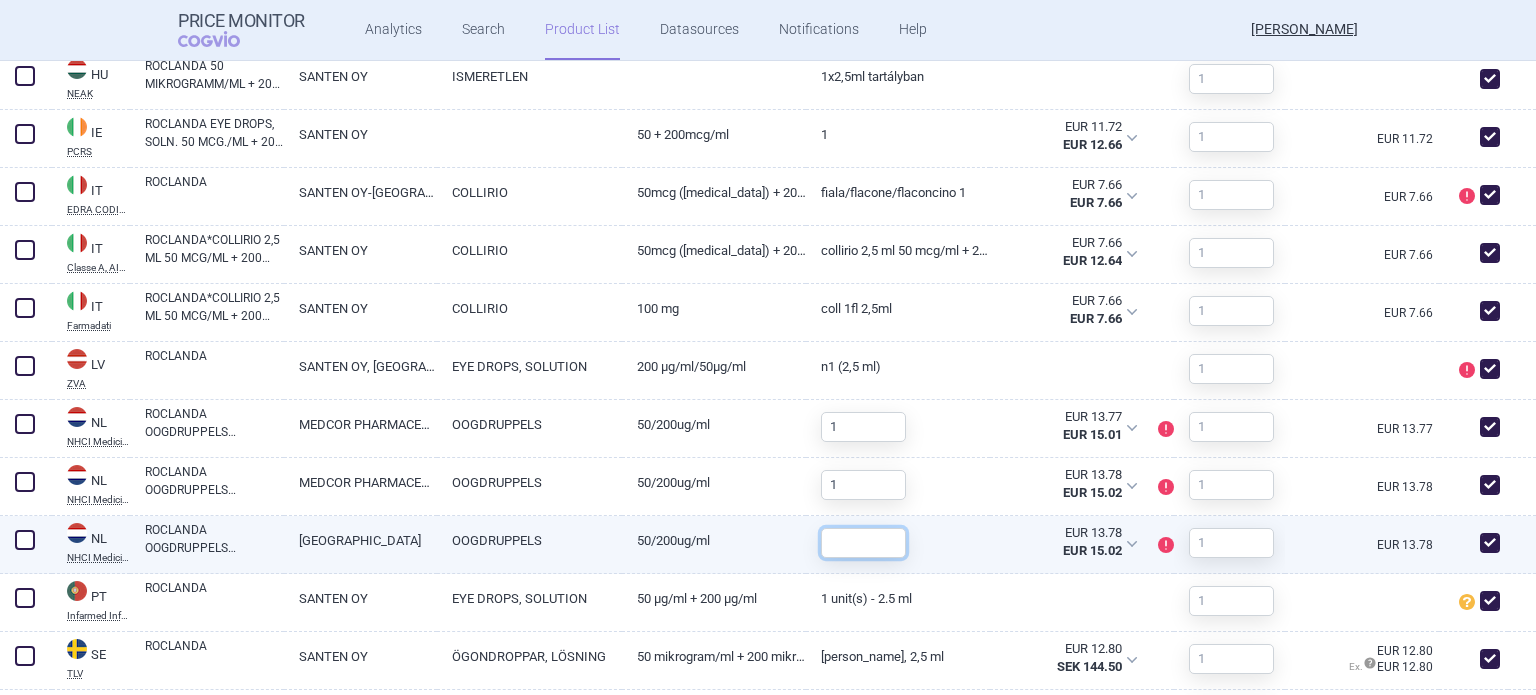 click at bounding box center (863, 543) 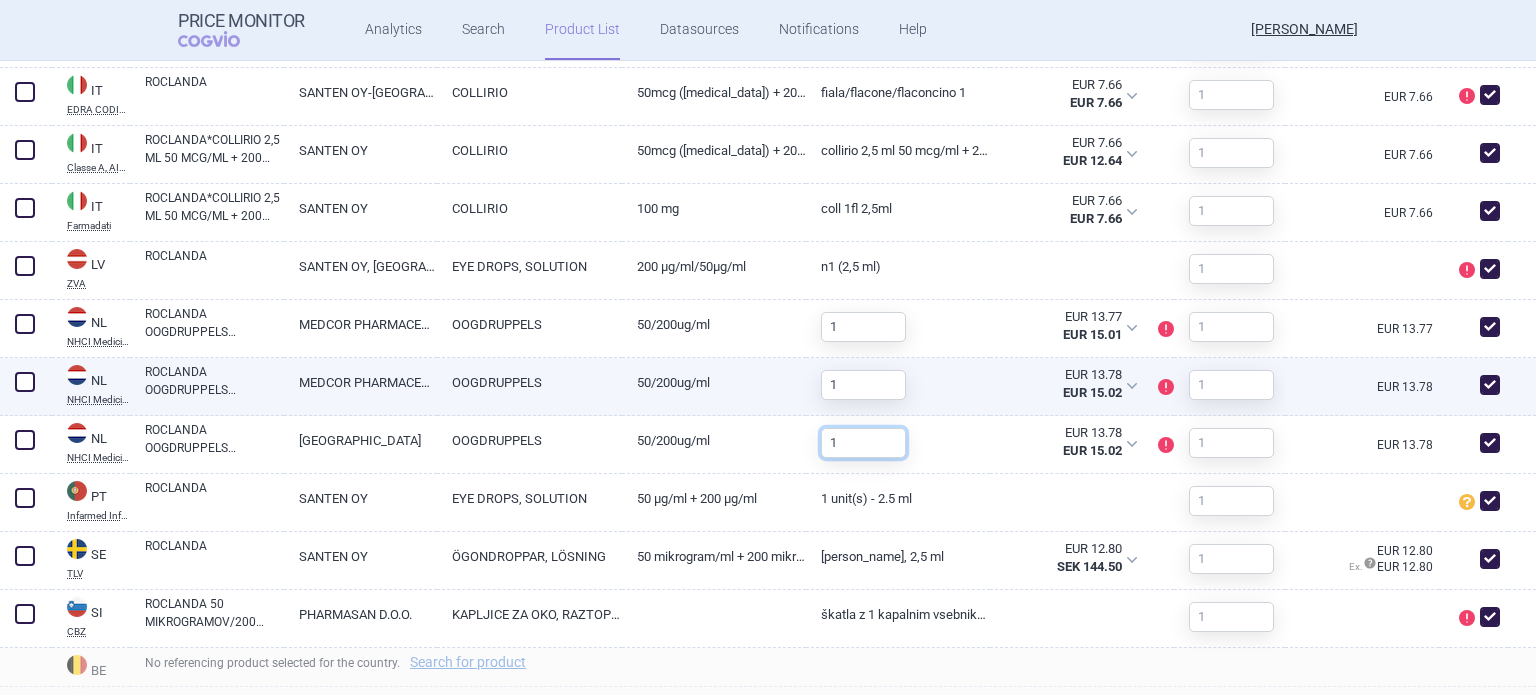 scroll, scrollTop: 1994, scrollLeft: 0, axis: vertical 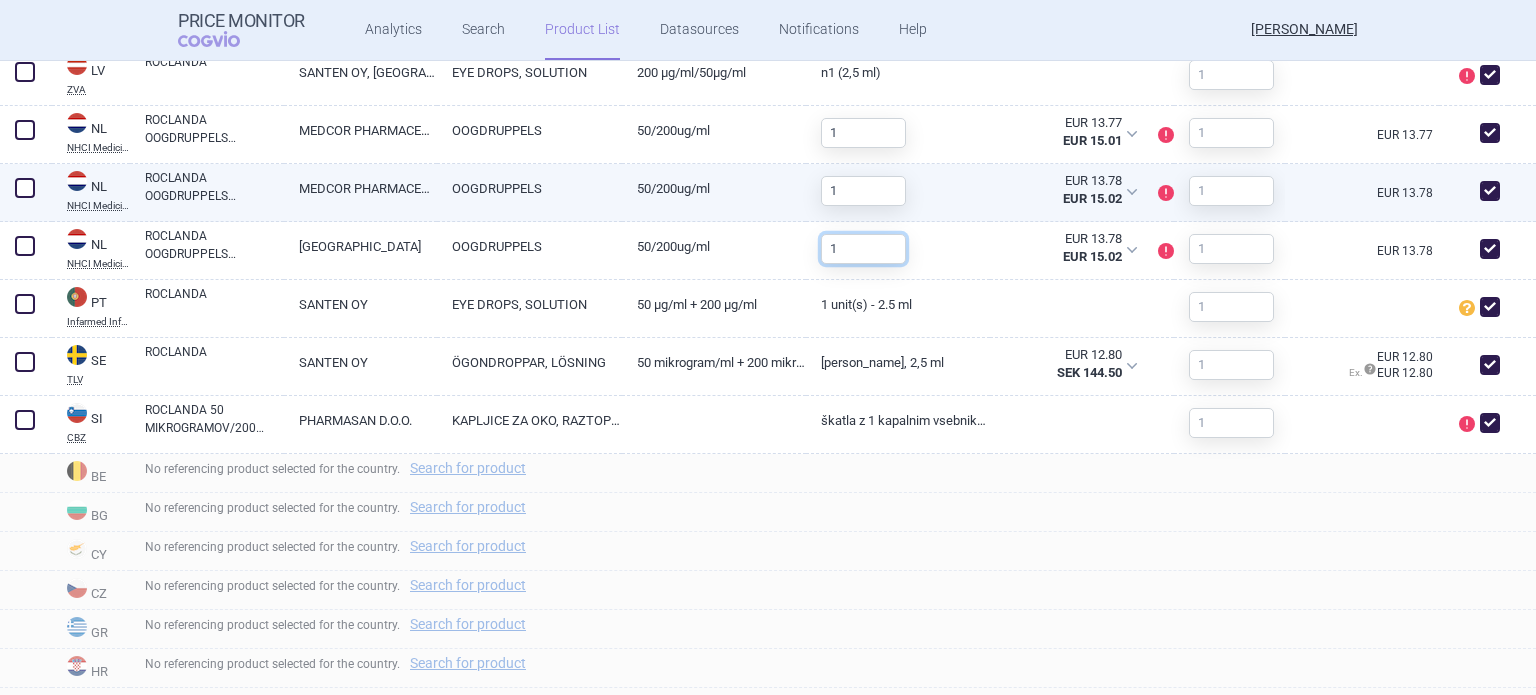 type on "1" 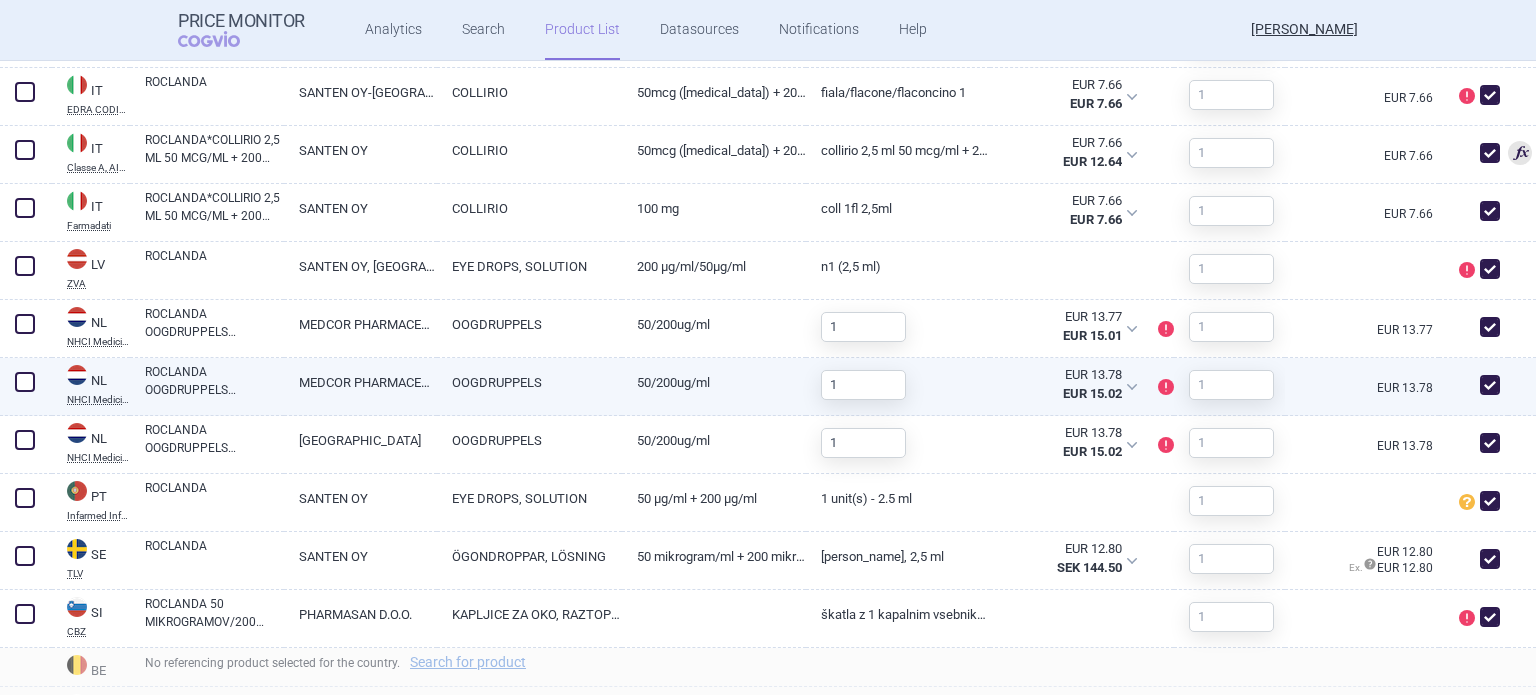 click on "MEDCOR PHARMACEUTICALS BV" at bounding box center (361, 382) 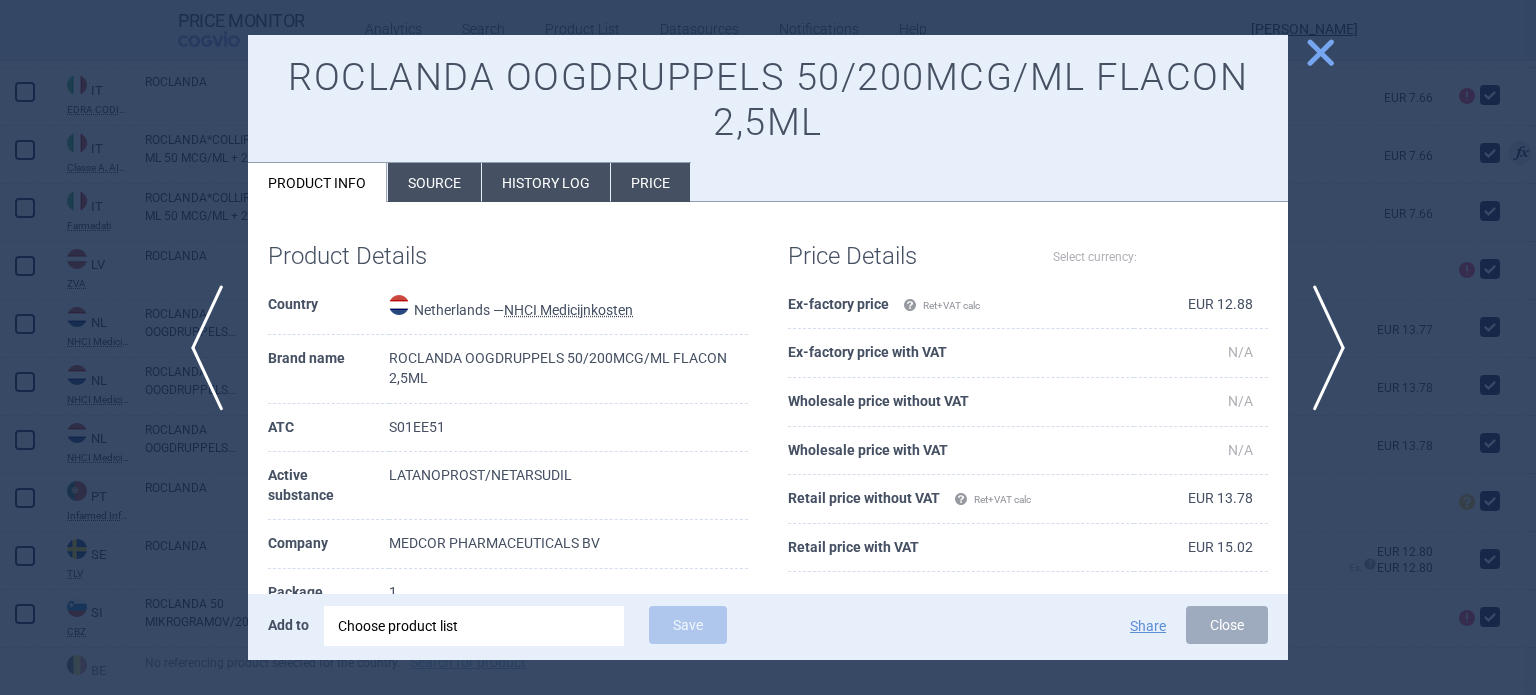 select on "EUR" 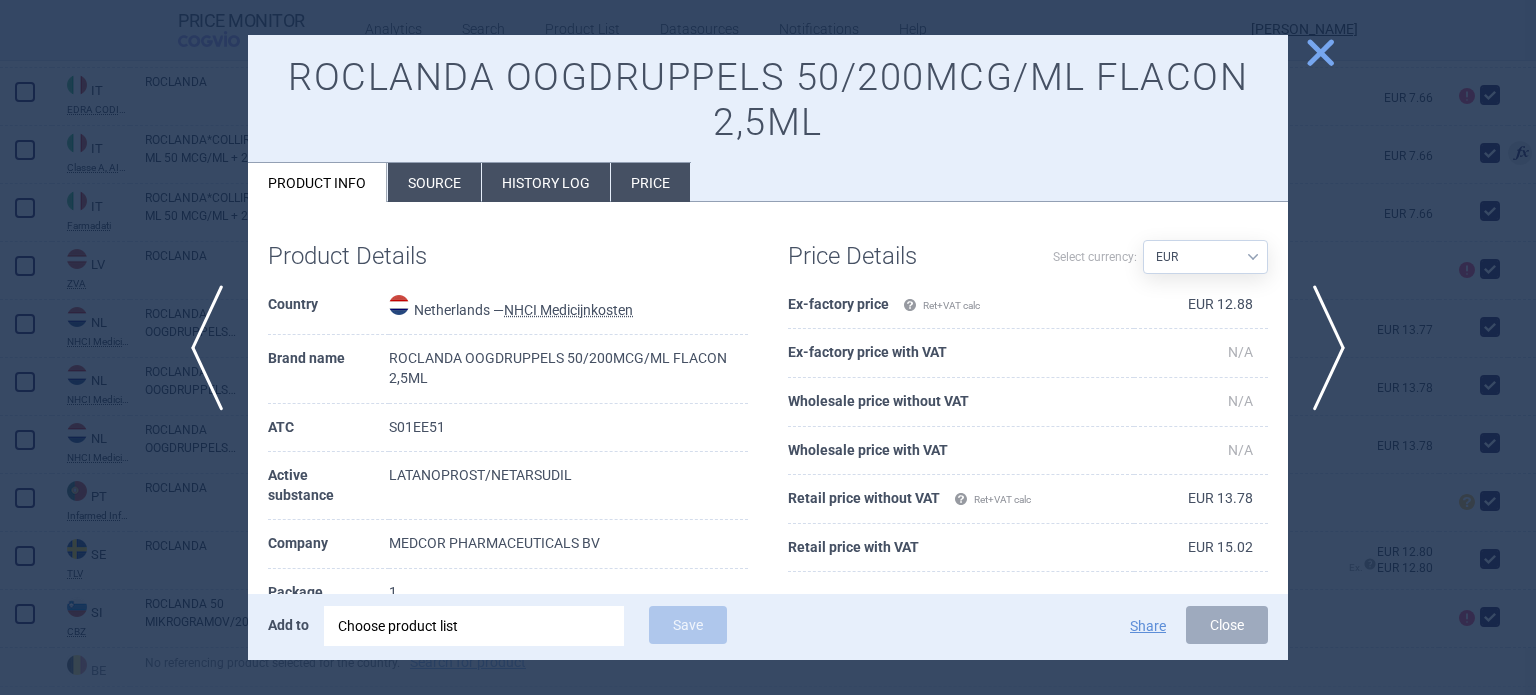 click on "Source" at bounding box center [434, 182] 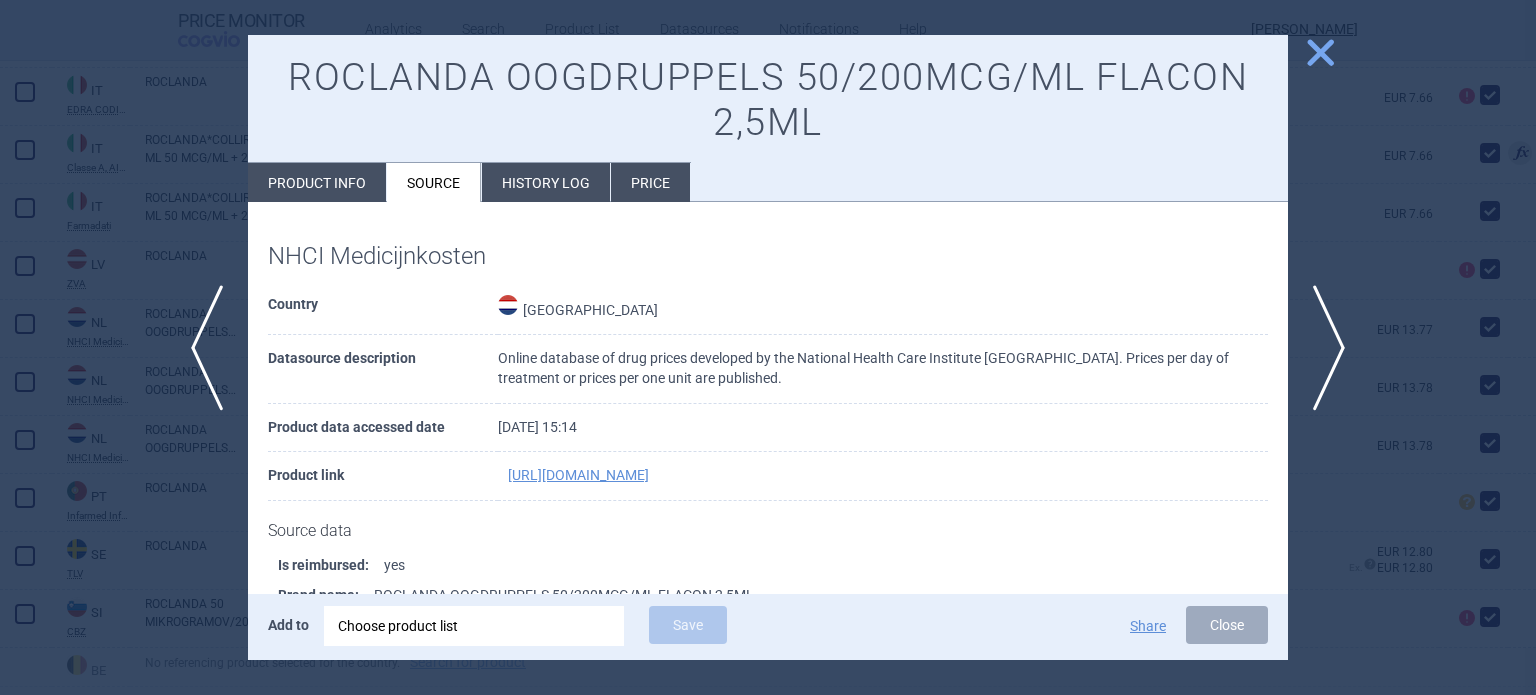 click at bounding box center (768, 347) 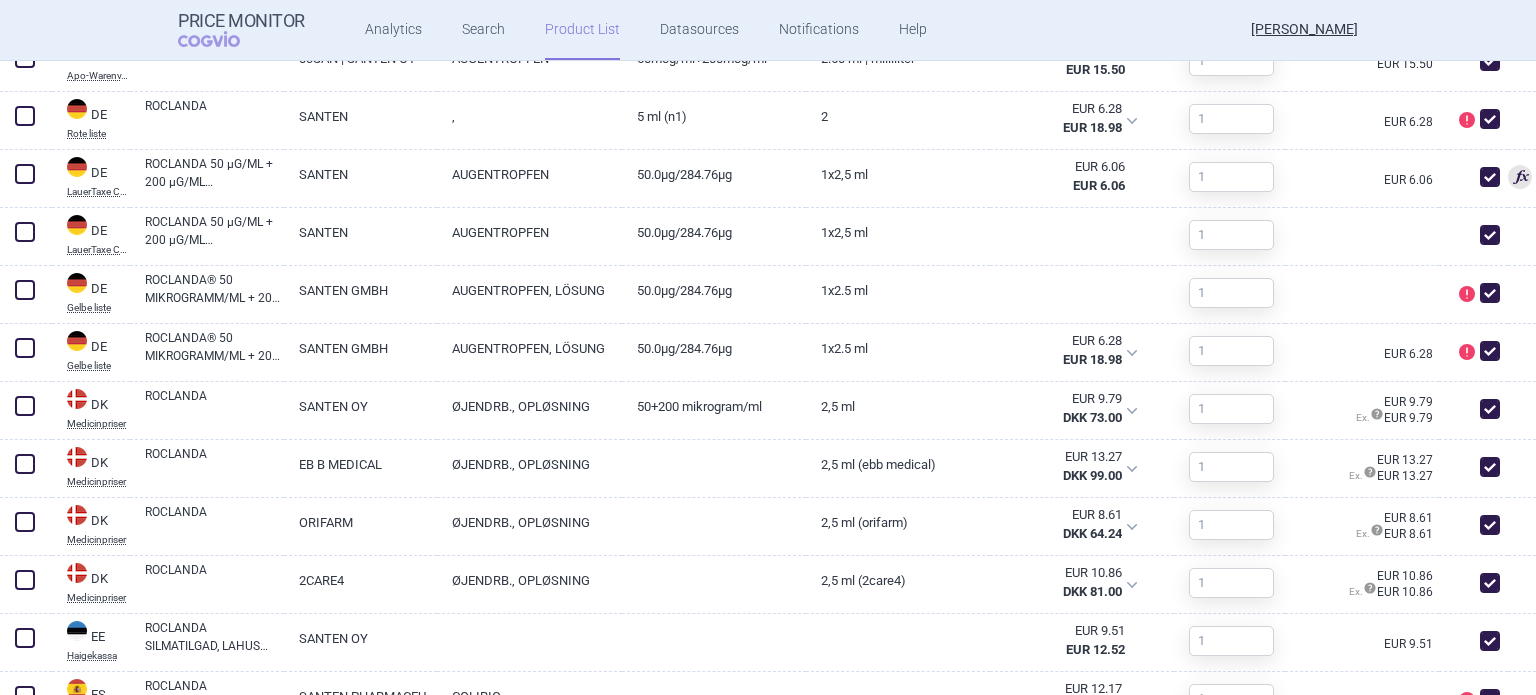 scroll, scrollTop: 726, scrollLeft: 0, axis: vertical 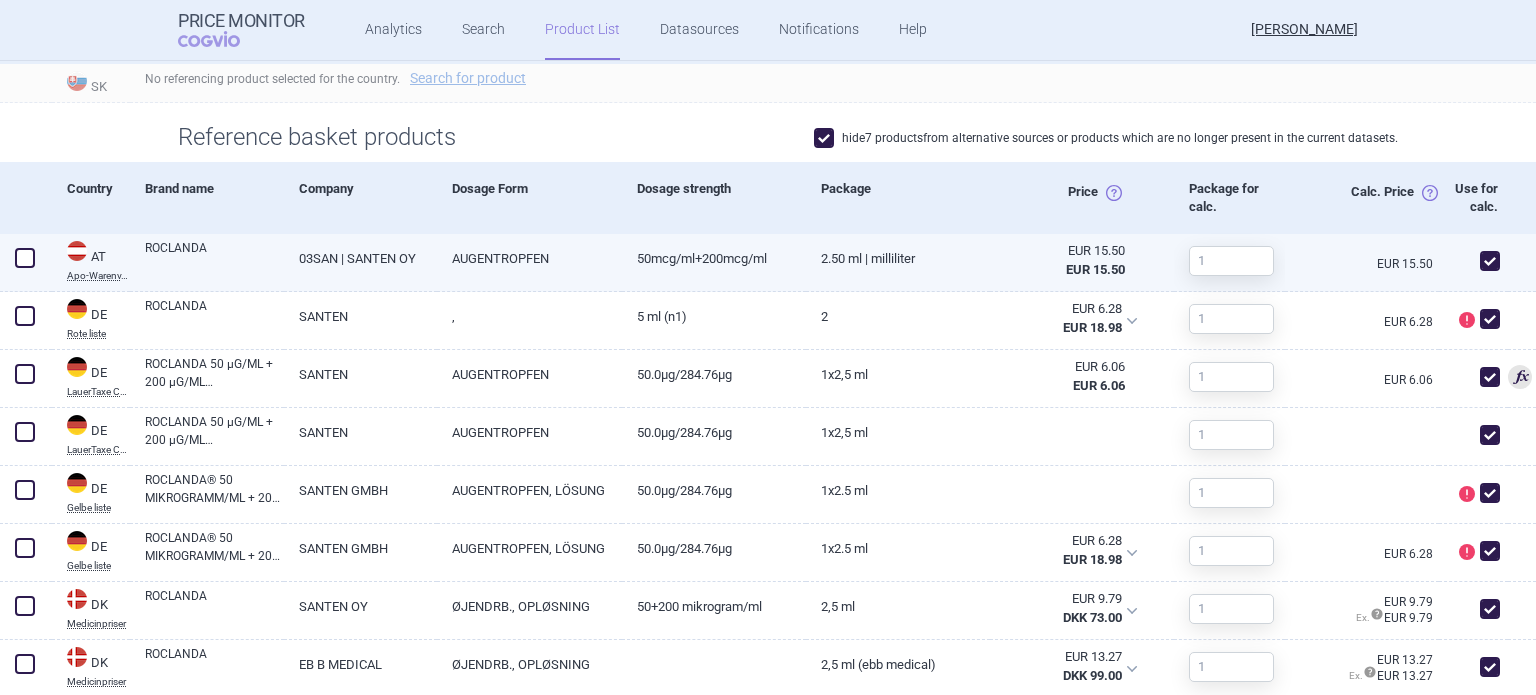 click on "2.50 ML | Milliliter" at bounding box center (898, 258) 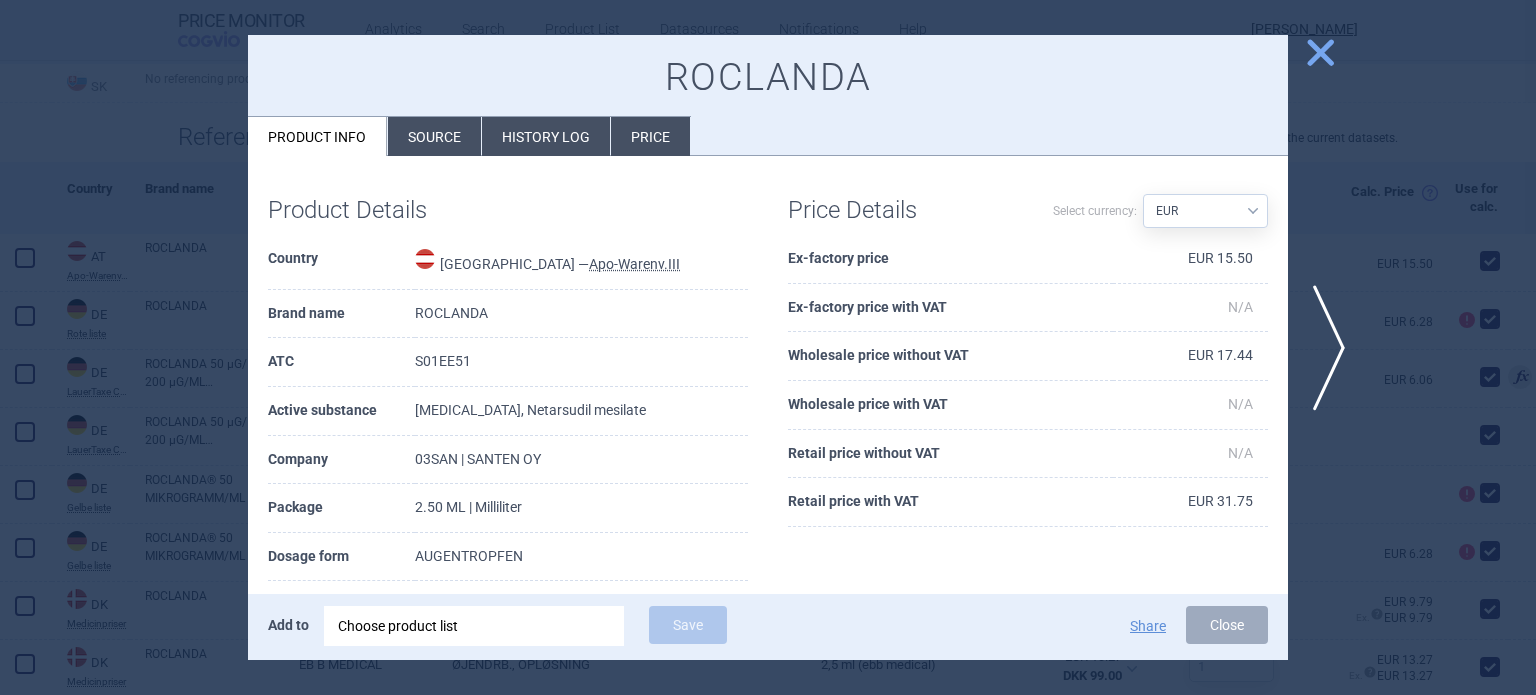 click at bounding box center [768, 347] 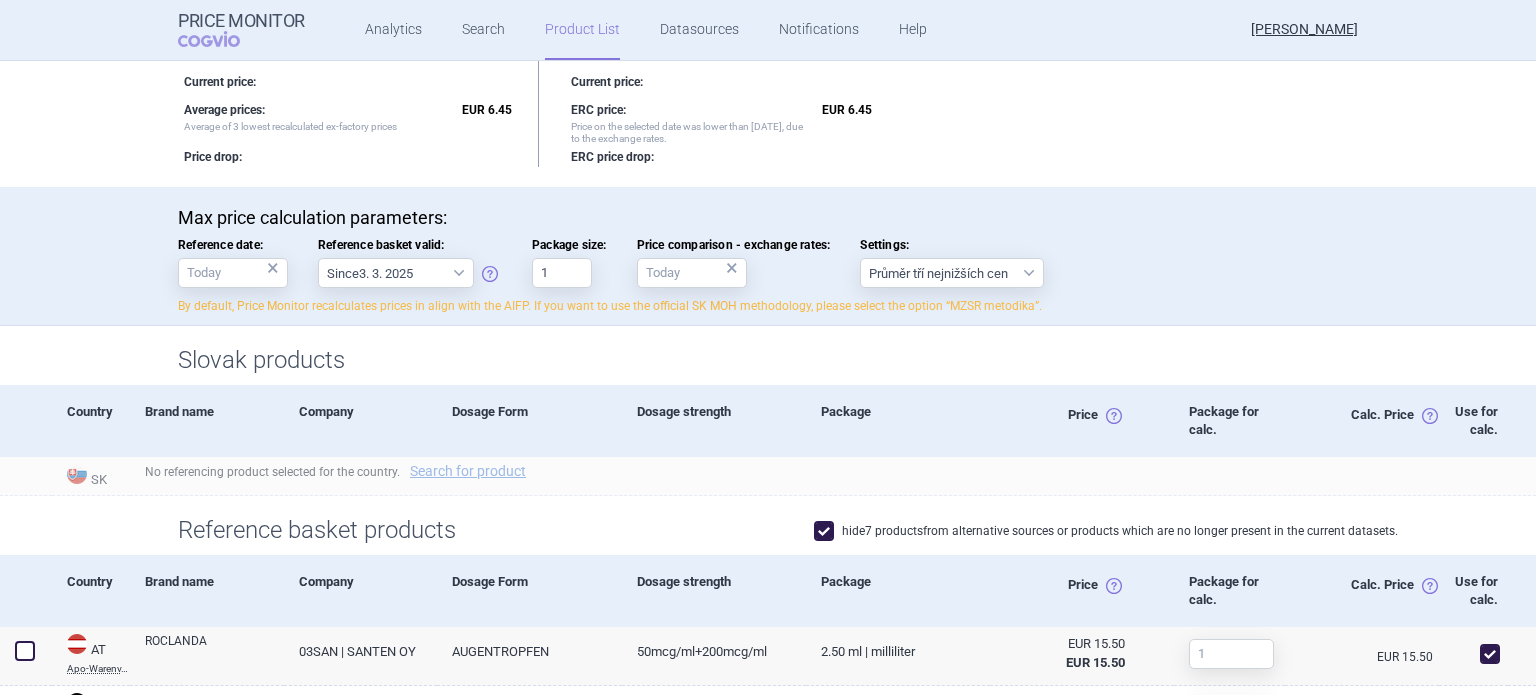 scroll, scrollTop: 0, scrollLeft: 0, axis: both 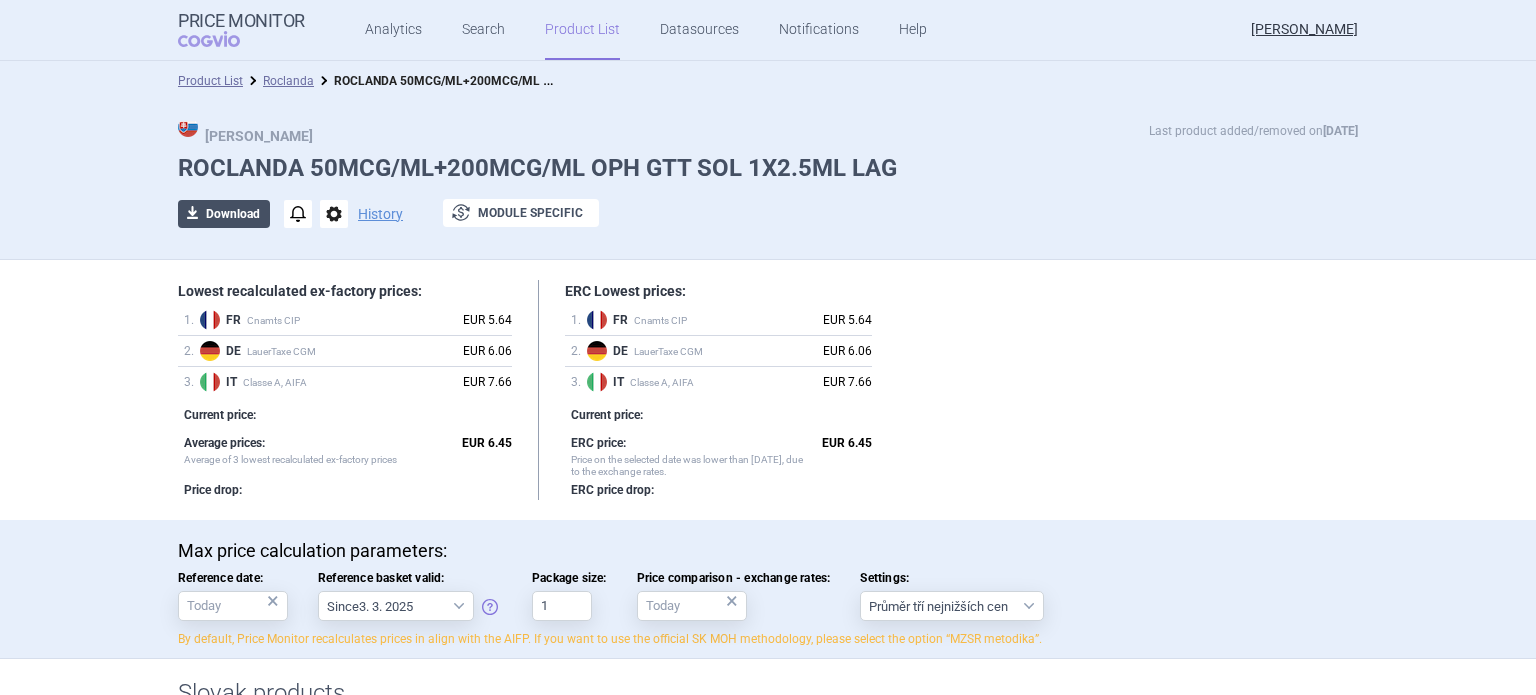 click on "download  Download" at bounding box center (224, 214) 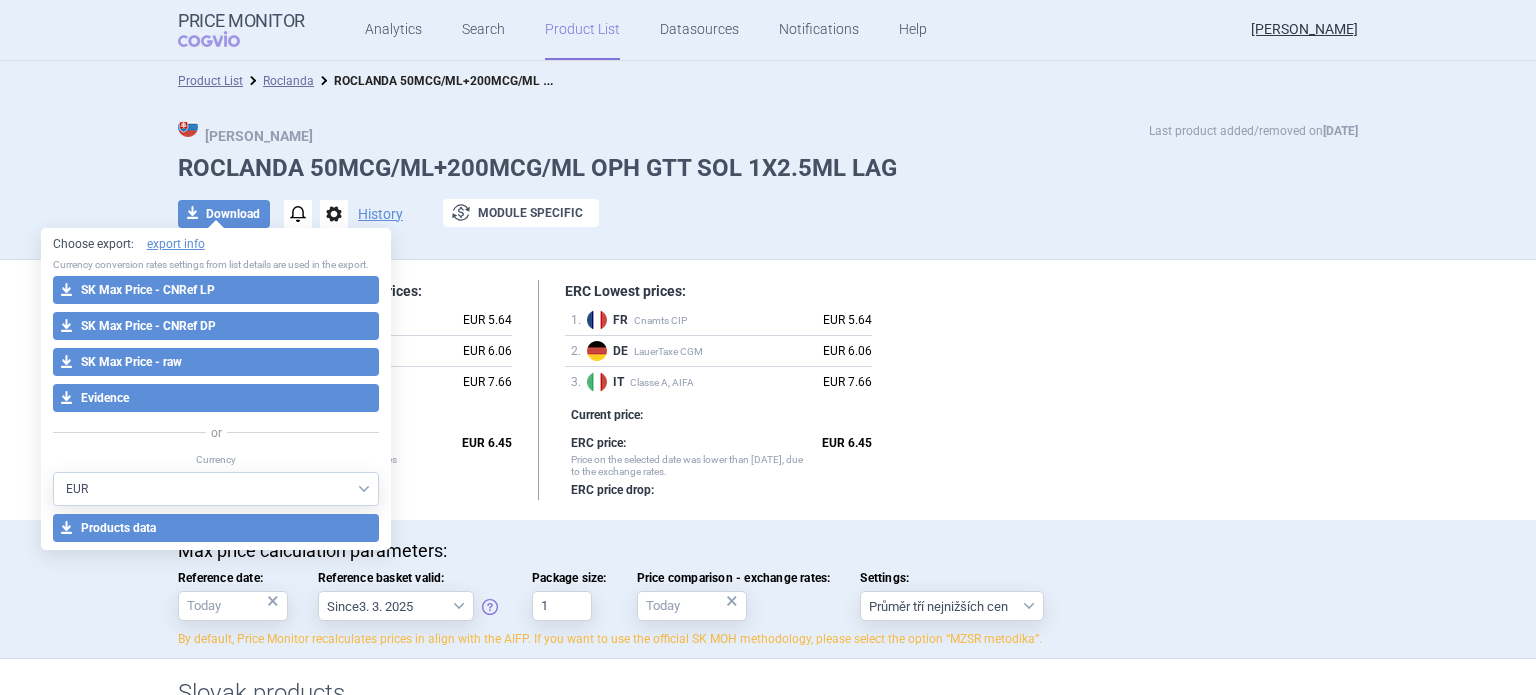 click on "download  SK Max Price - raw" at bounding box center (216, 362) 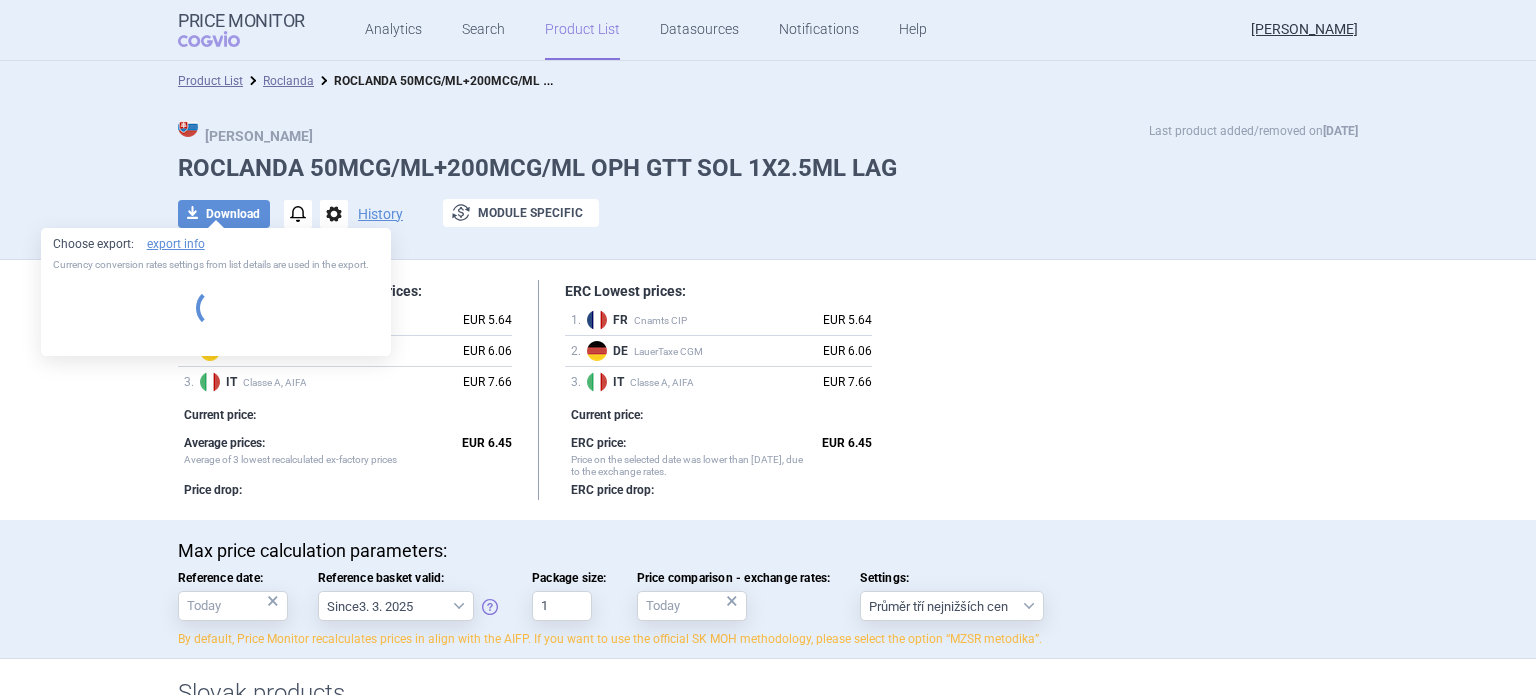 select on "EUR" 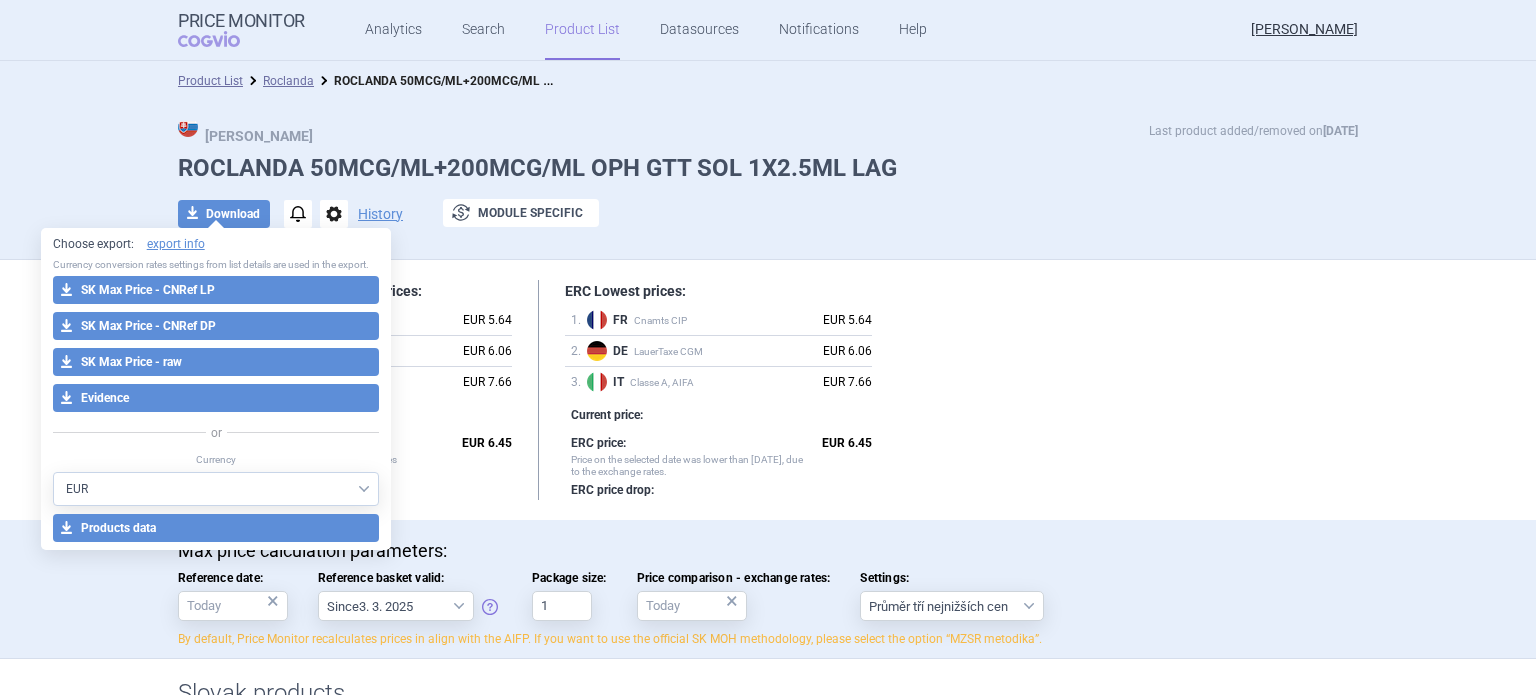 click on "Lowest recalculated ex-factory prices: 1 . FR   Cnamts CIP EUR 5.64 2 . DE   LauerTaxe CGM EUR 6.06 3 . IT   Classe A, AIFA EUR 7.66 Current price: Average prices: Average of 3 lowest recalculated ex-factory prices EUR 6.45 Price drop: ERC Lowest prices: 1 . FR   Cnamts CIP EUR 5.64 2 . DE   LauerTaxe CGM EUR 6.06 3 . IT   Classe A, AIFA EUR 7.66 Current price: ERC price: Price on the selected date was lower than today, due to the exchange rates. EUR 6.45 ERC price drop:" at bounding box center [768, 390] 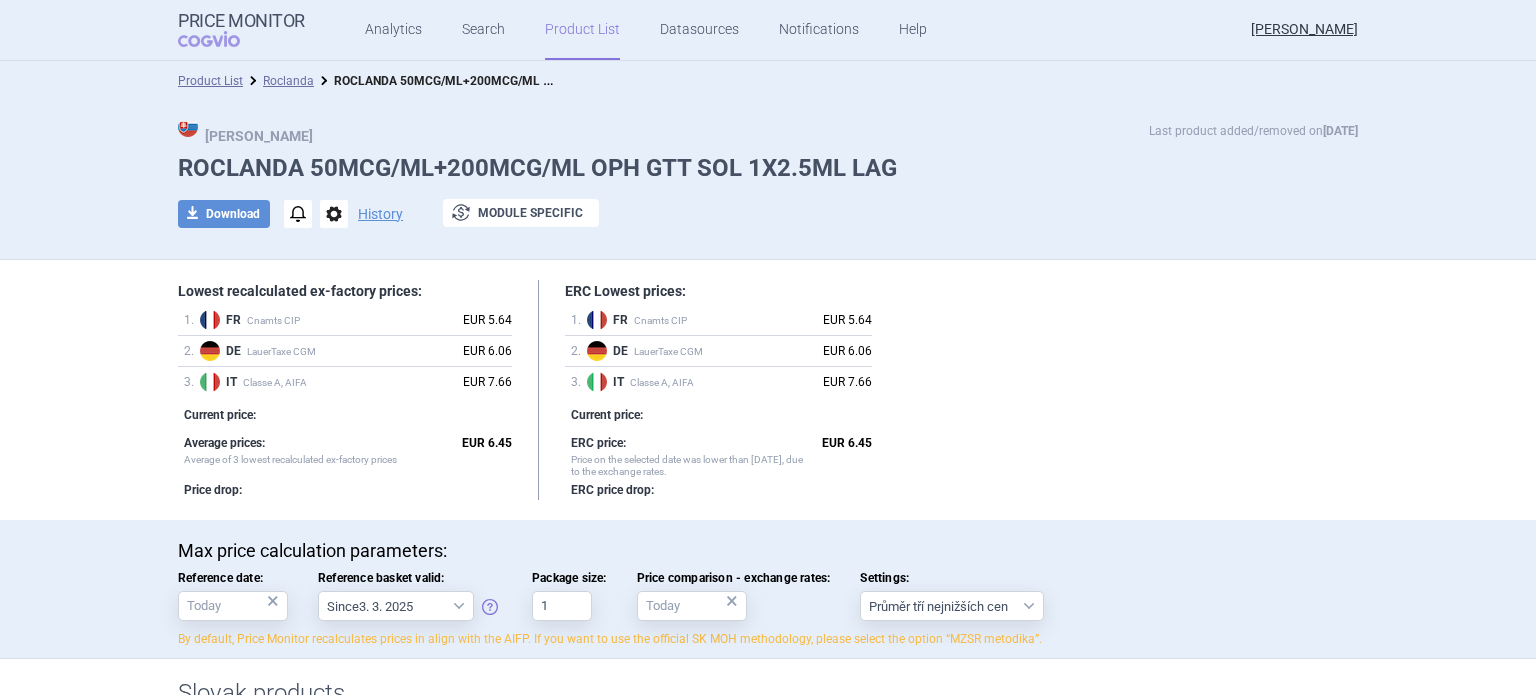 scroll, scrollTop: 0, scrollLeft: 0, axis: both 